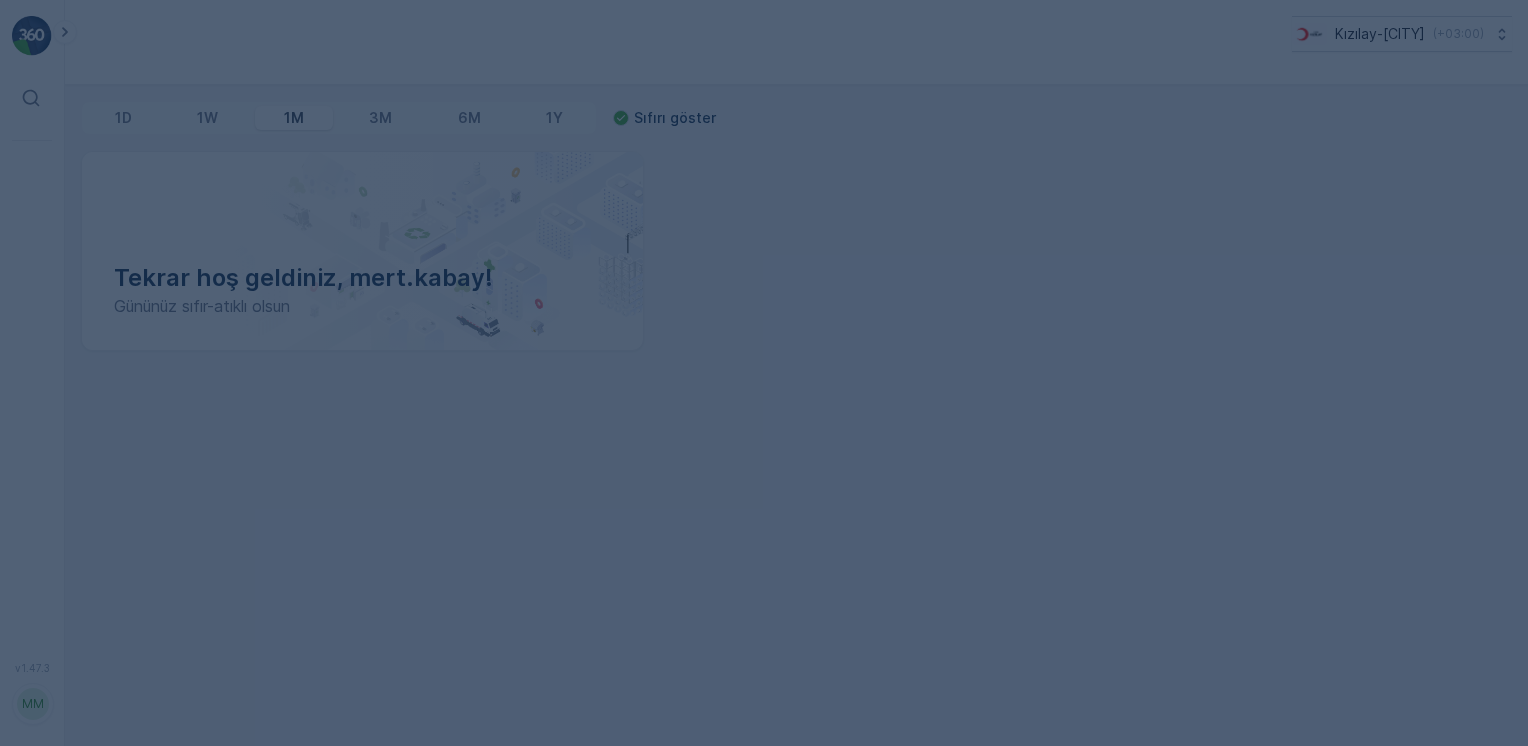 scroll, scrollTop: 0, scrollLeft: 0, axis: both 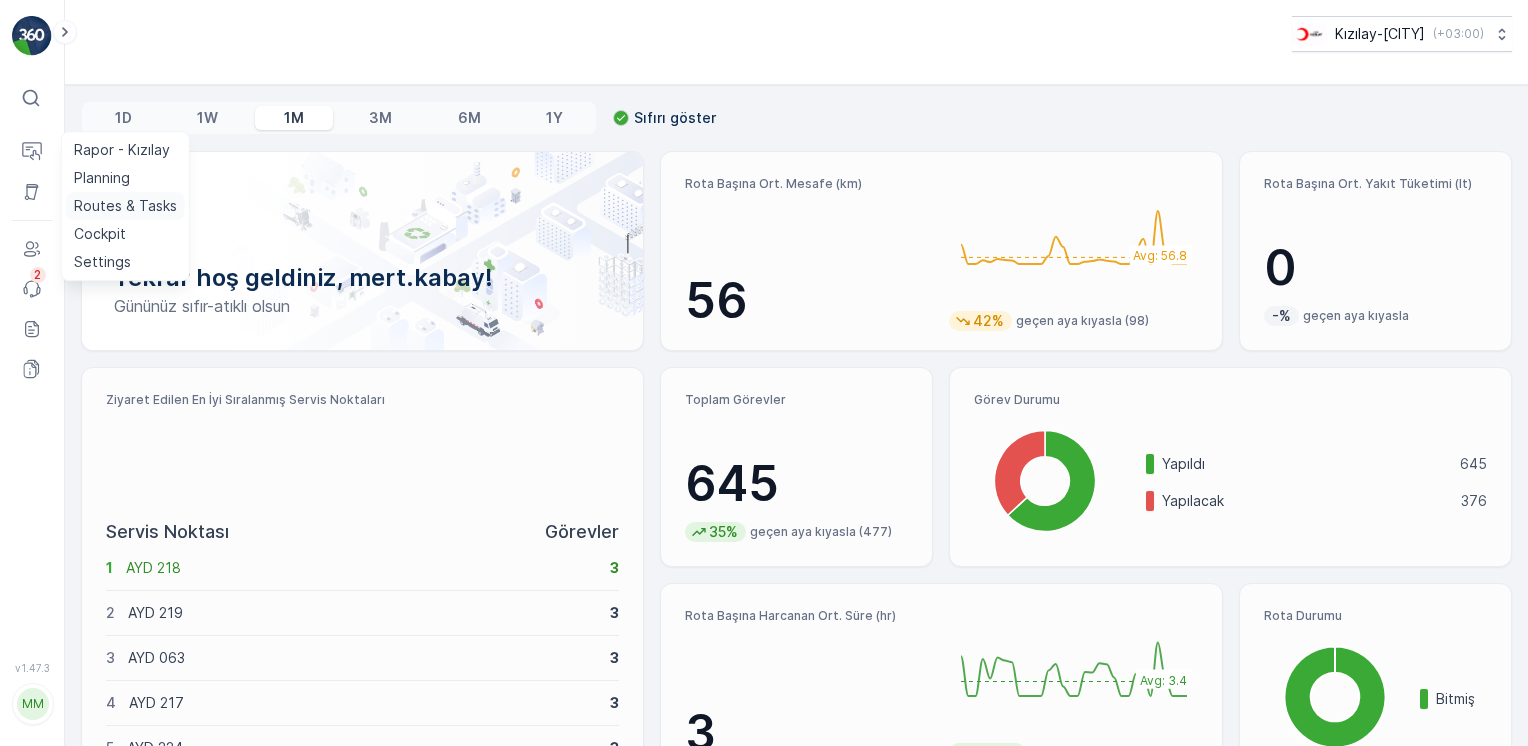 click on "Routes & Tasks" at bounding box center (125, 206) 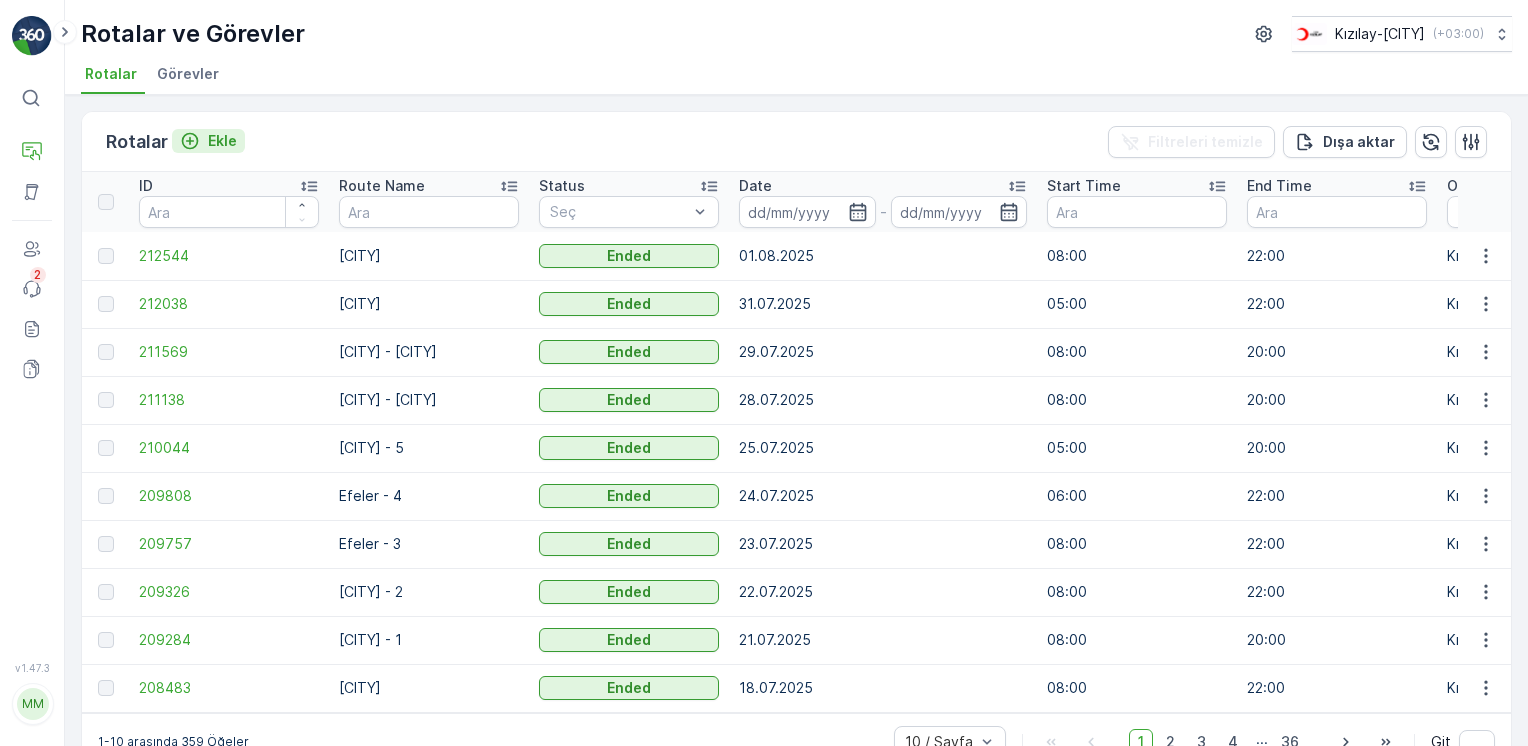 click on "Ekle" at bounding box center (208, 141) 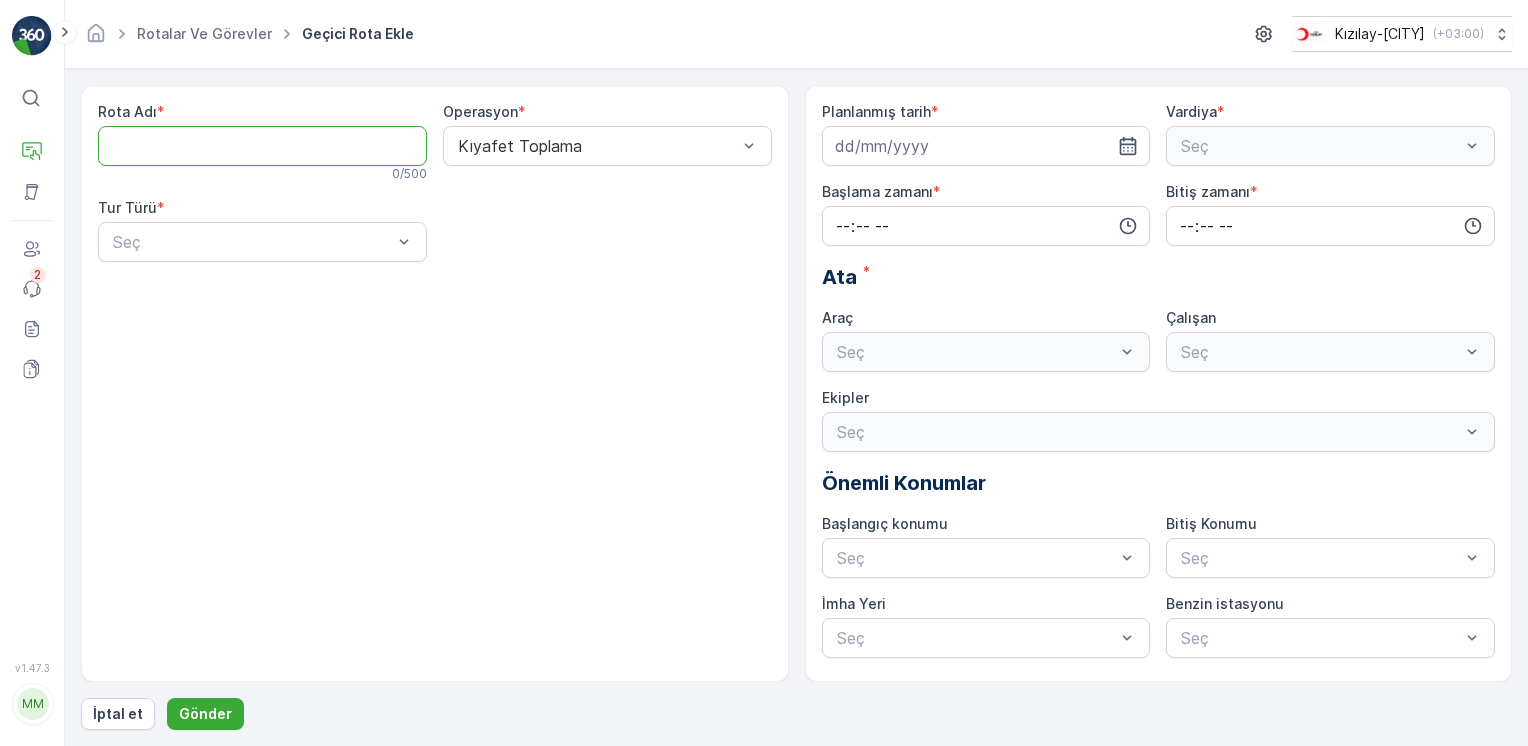 click on "Rota Adı" at bounding box center (262, 146) 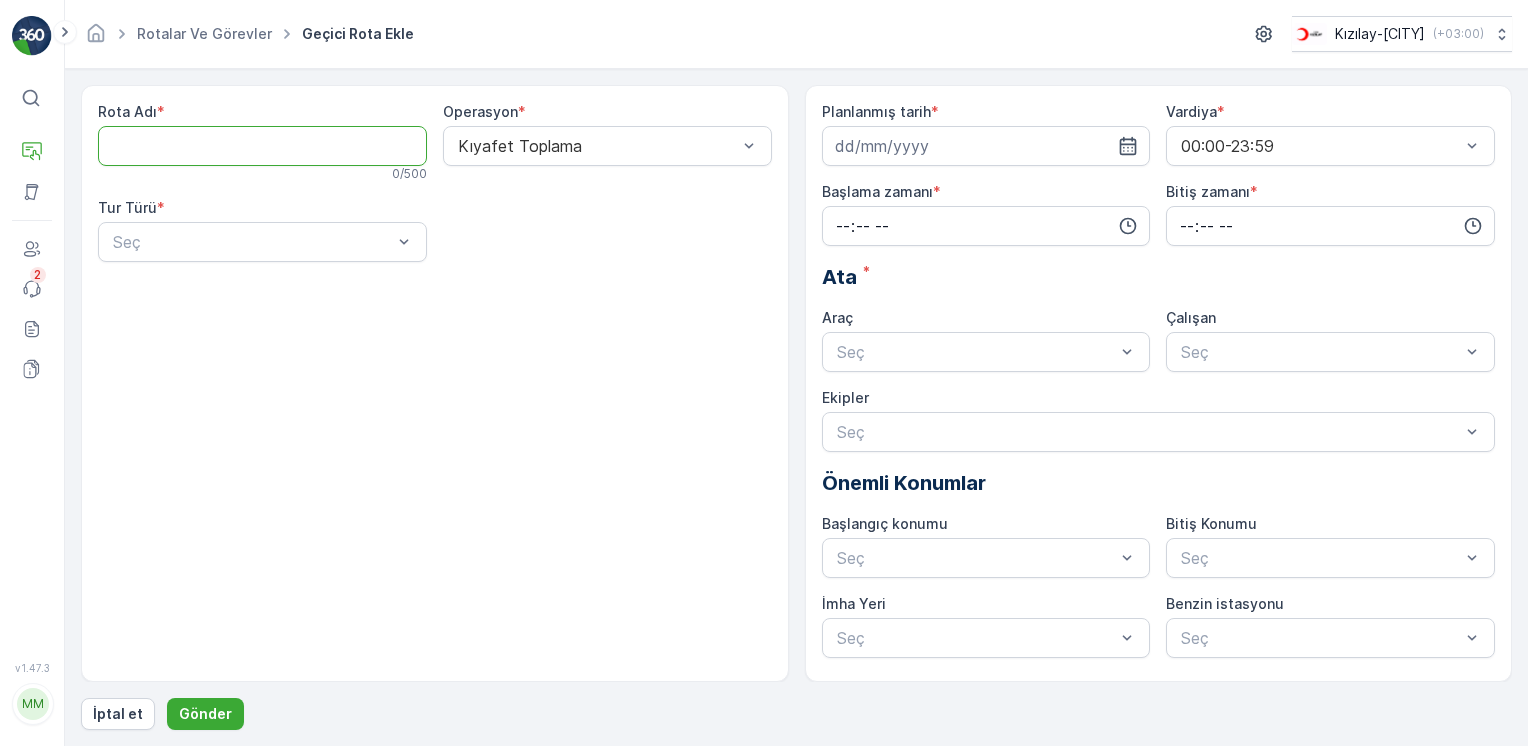 type on "[CITY]" 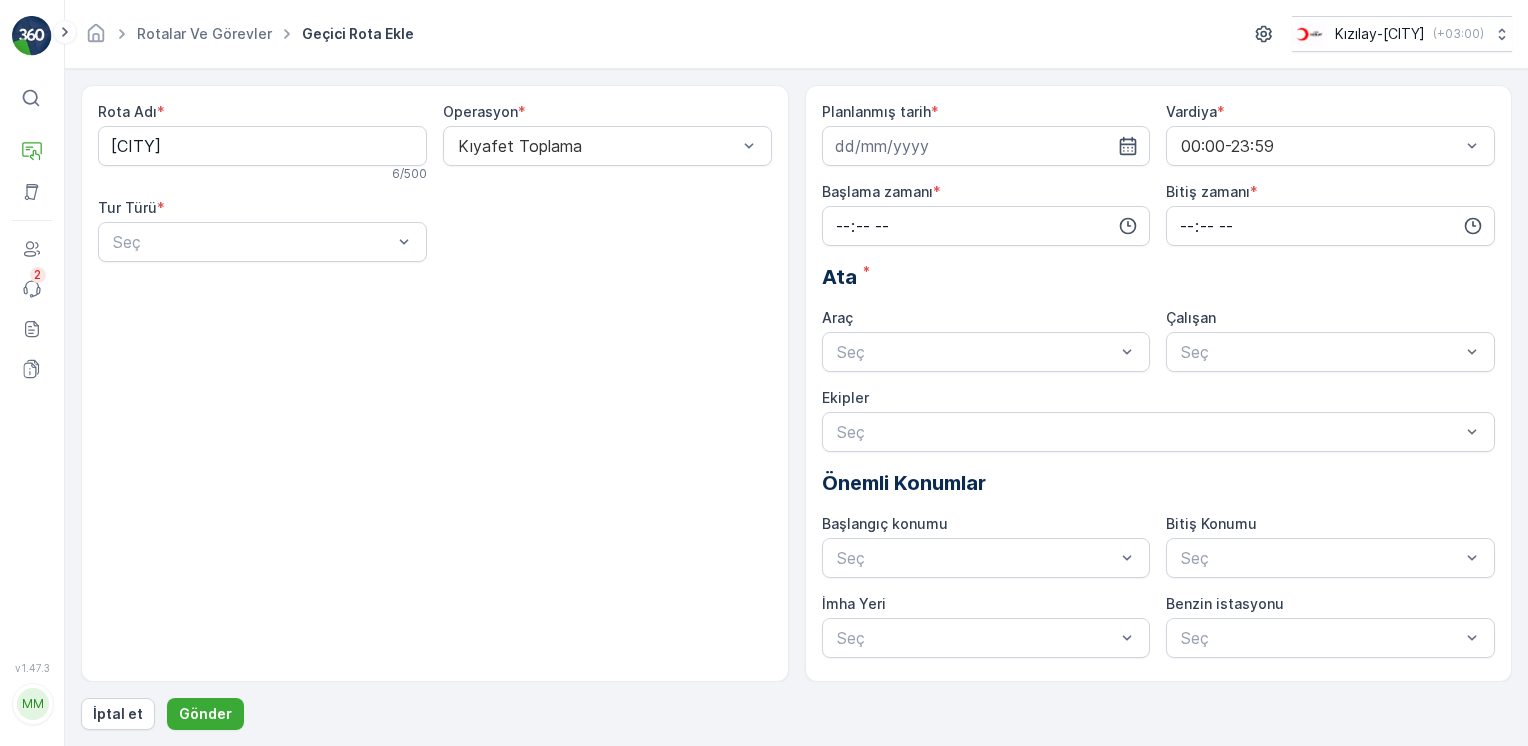 click on "Operasyon * Kıyafet Toplama" at bounding box center [607, 142] 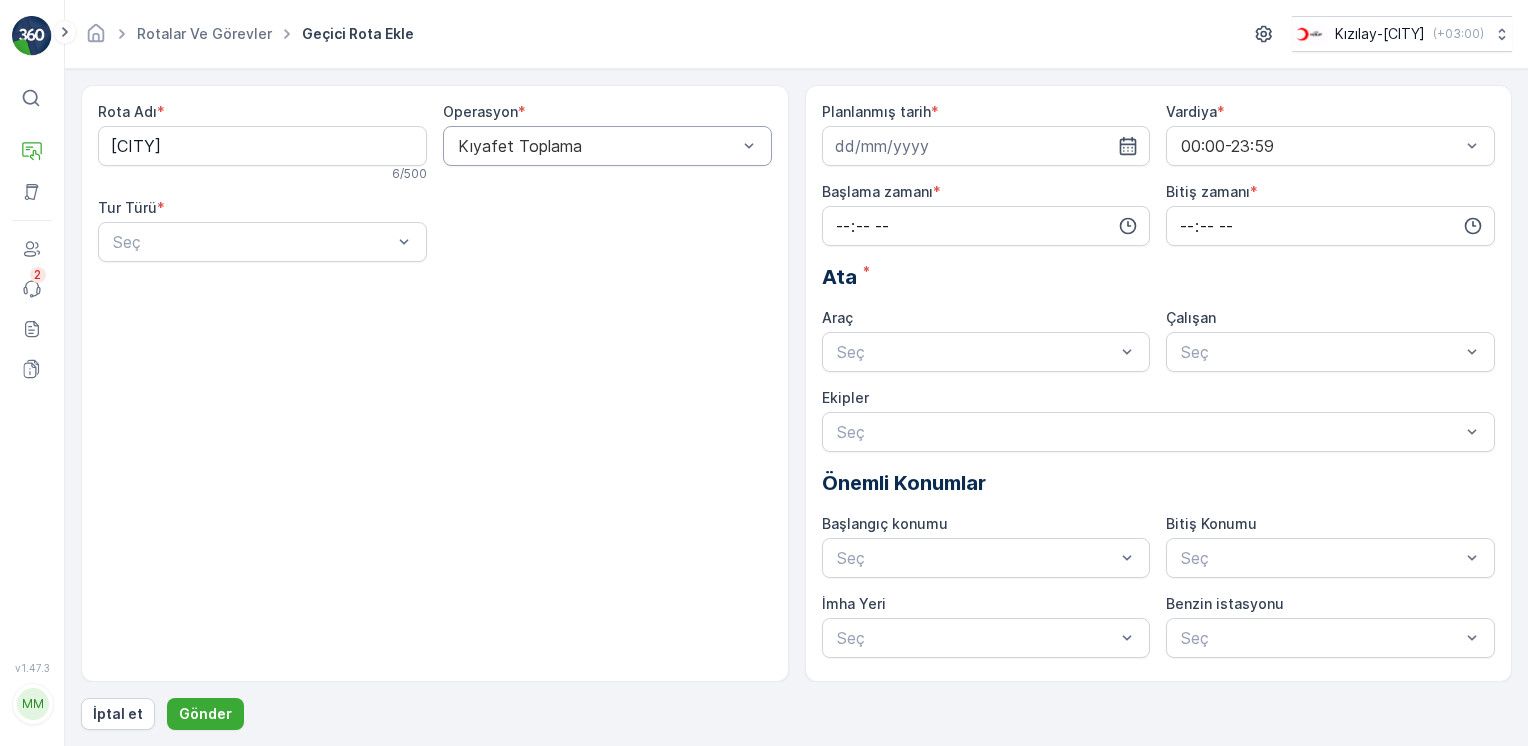 click on "Kıyafet Toplama" at bounding box center [607, 146] 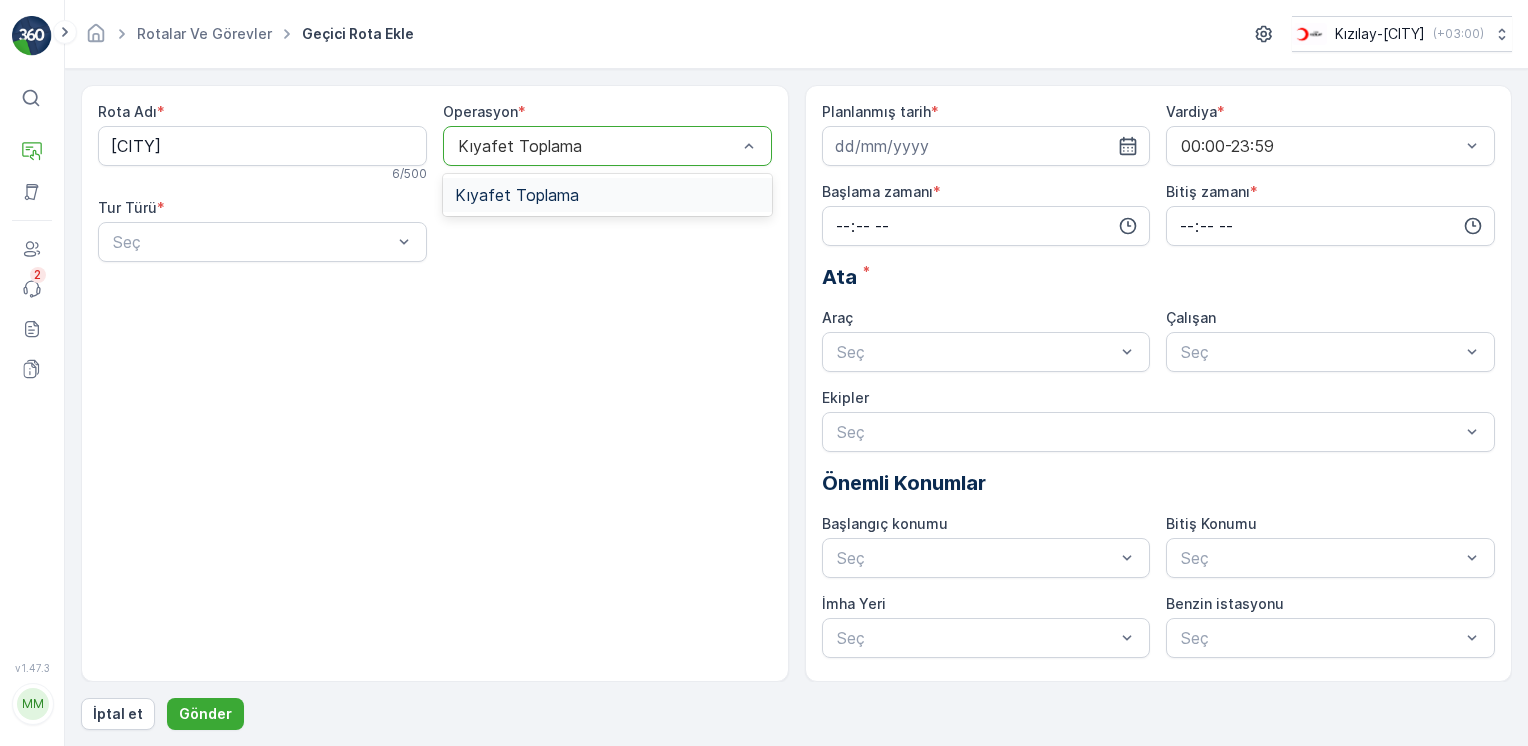 click on "Kıyafet Toplama" at bounding box center [517, 195] 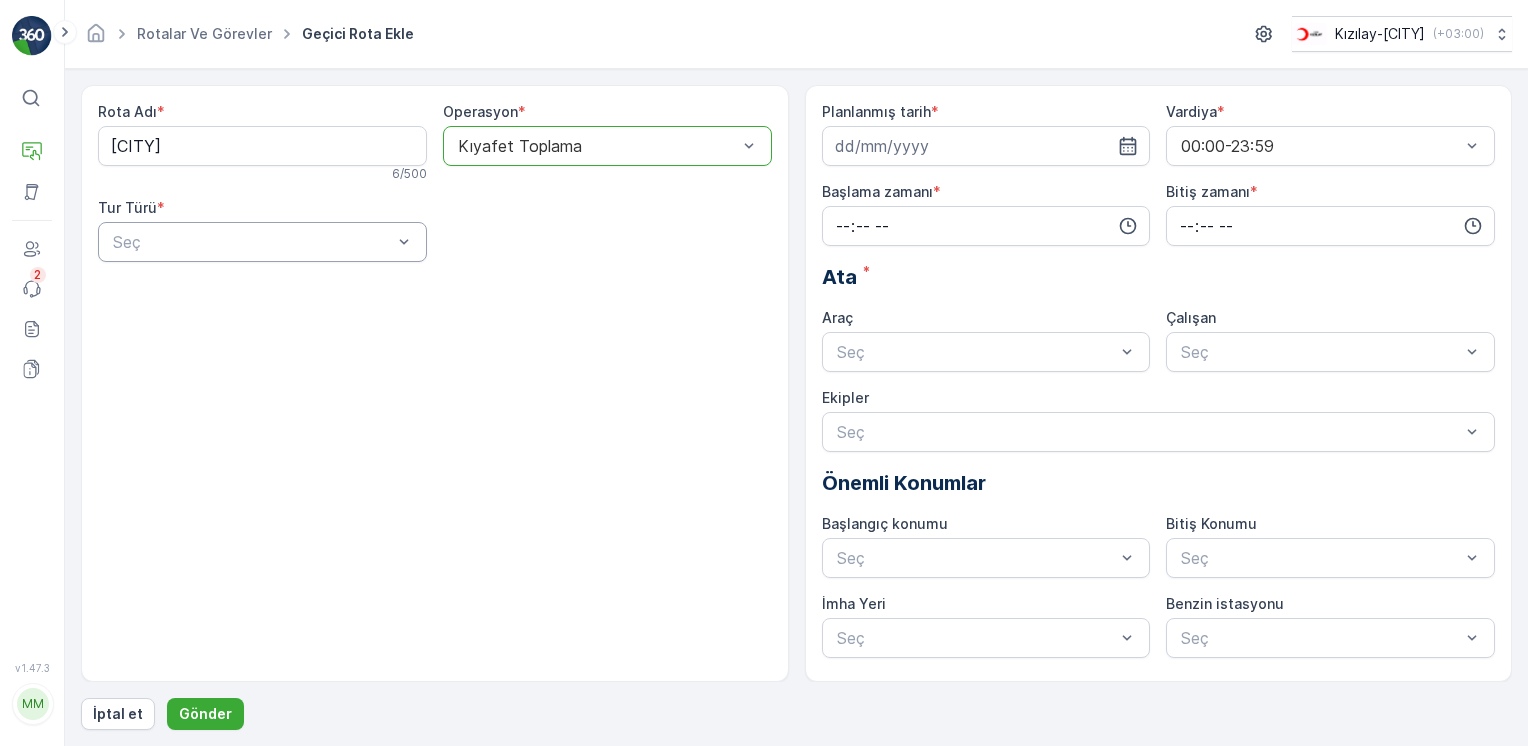 click at bounding box center [252, 242] 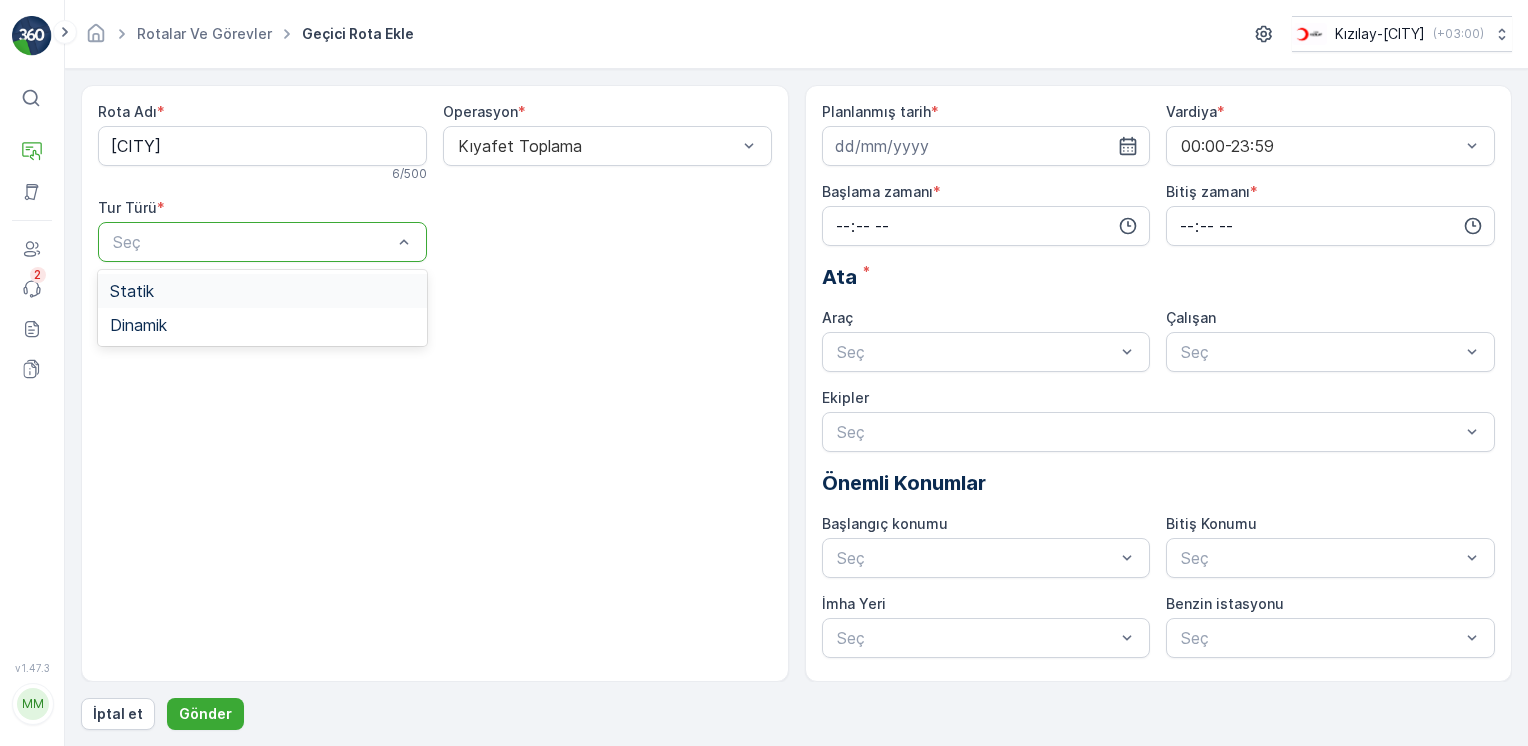 drag, startPoint x: 174, startPoint y: 279, endPoint x: 388, endPoint y: 278, distance: 214.00233 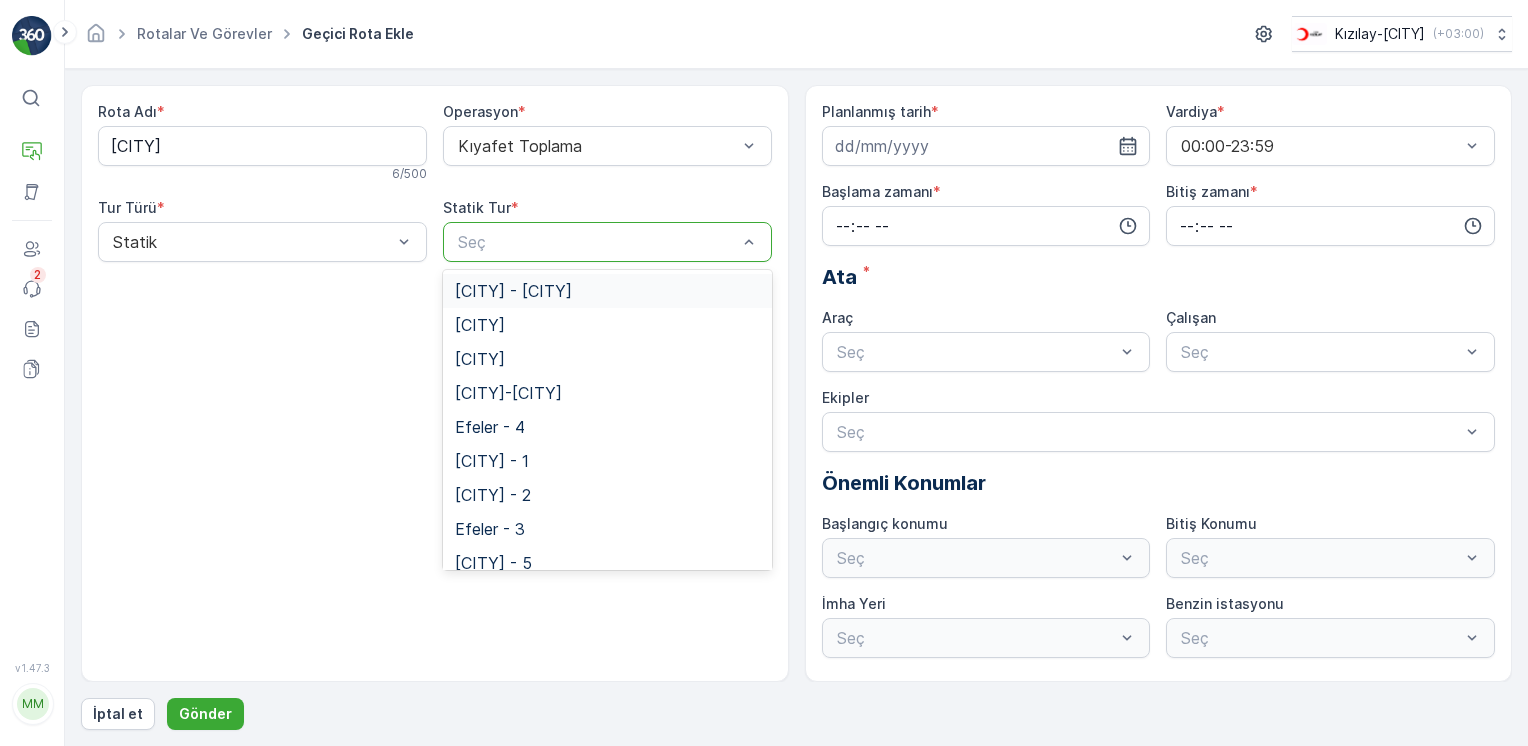 click on "Seç" at bounding box center [607, 242] 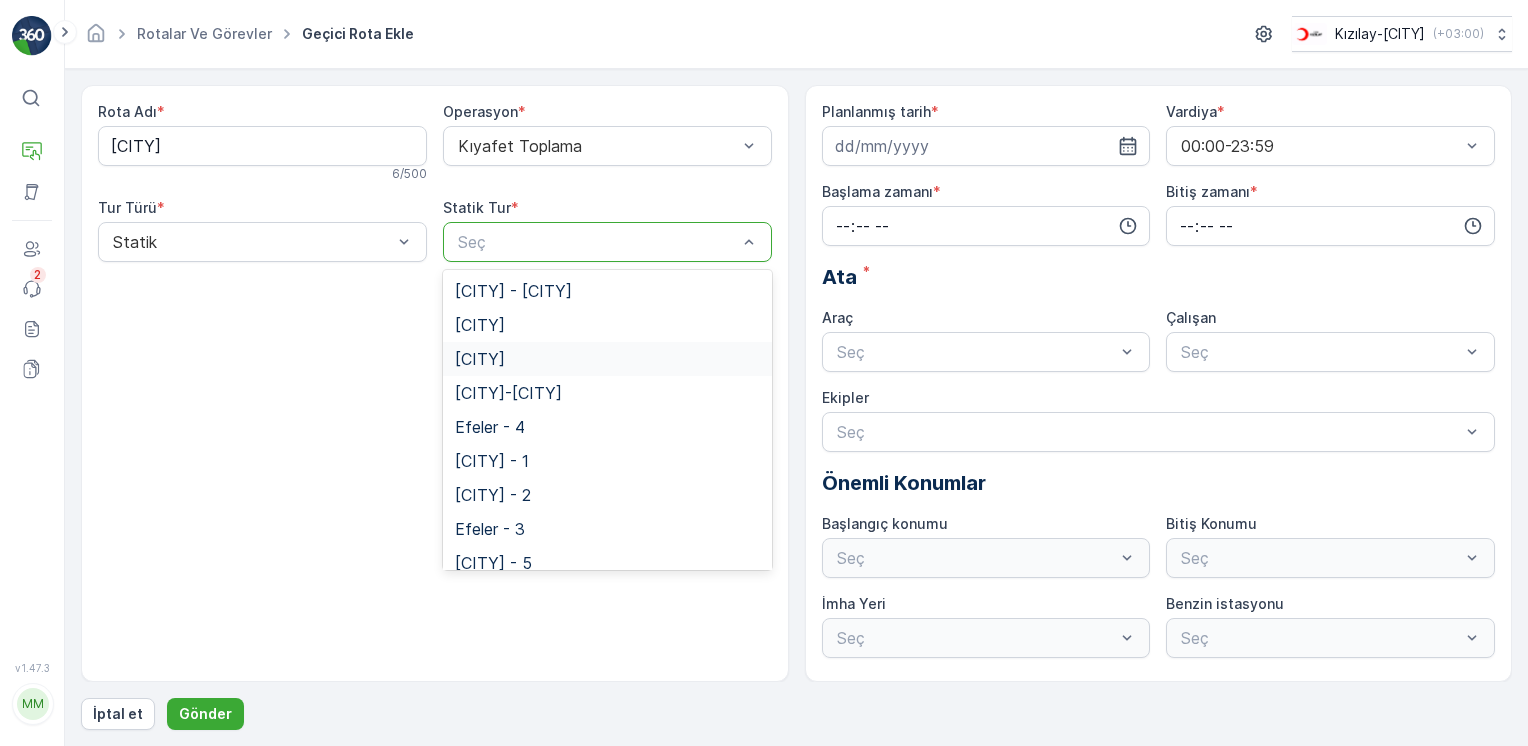 click on "[CITY]" at bounding box center (480, 359) 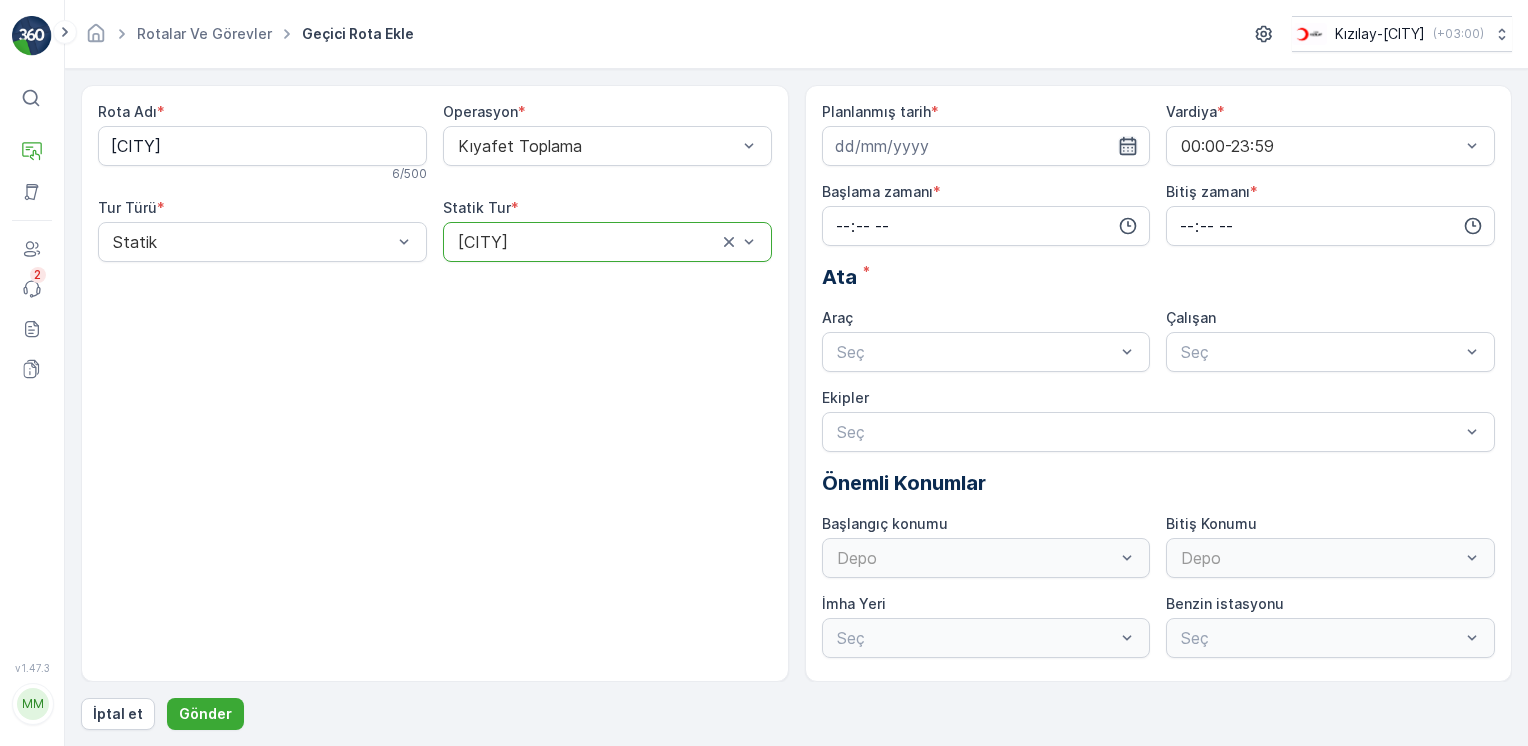 click 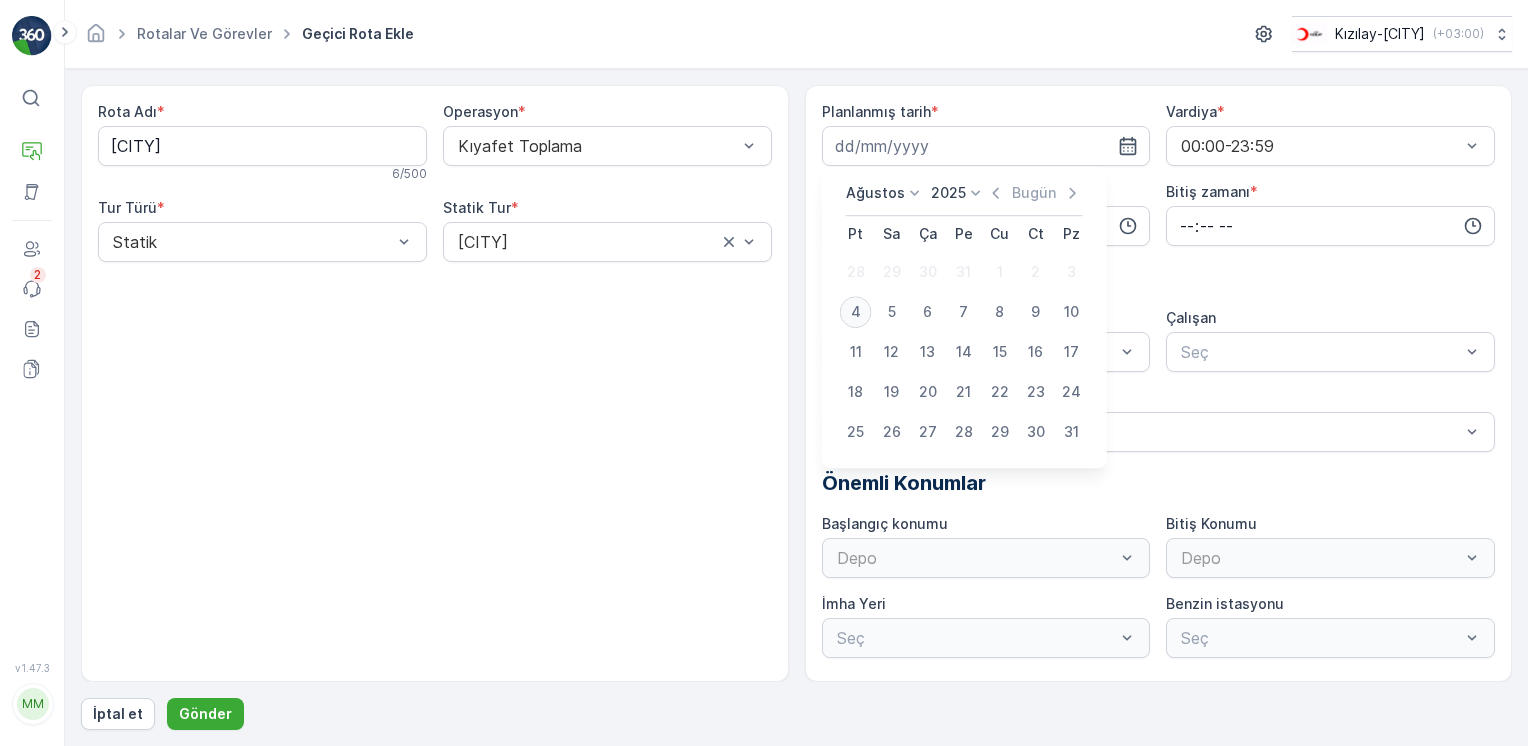 click on "4" at bounding box center (856, 312) 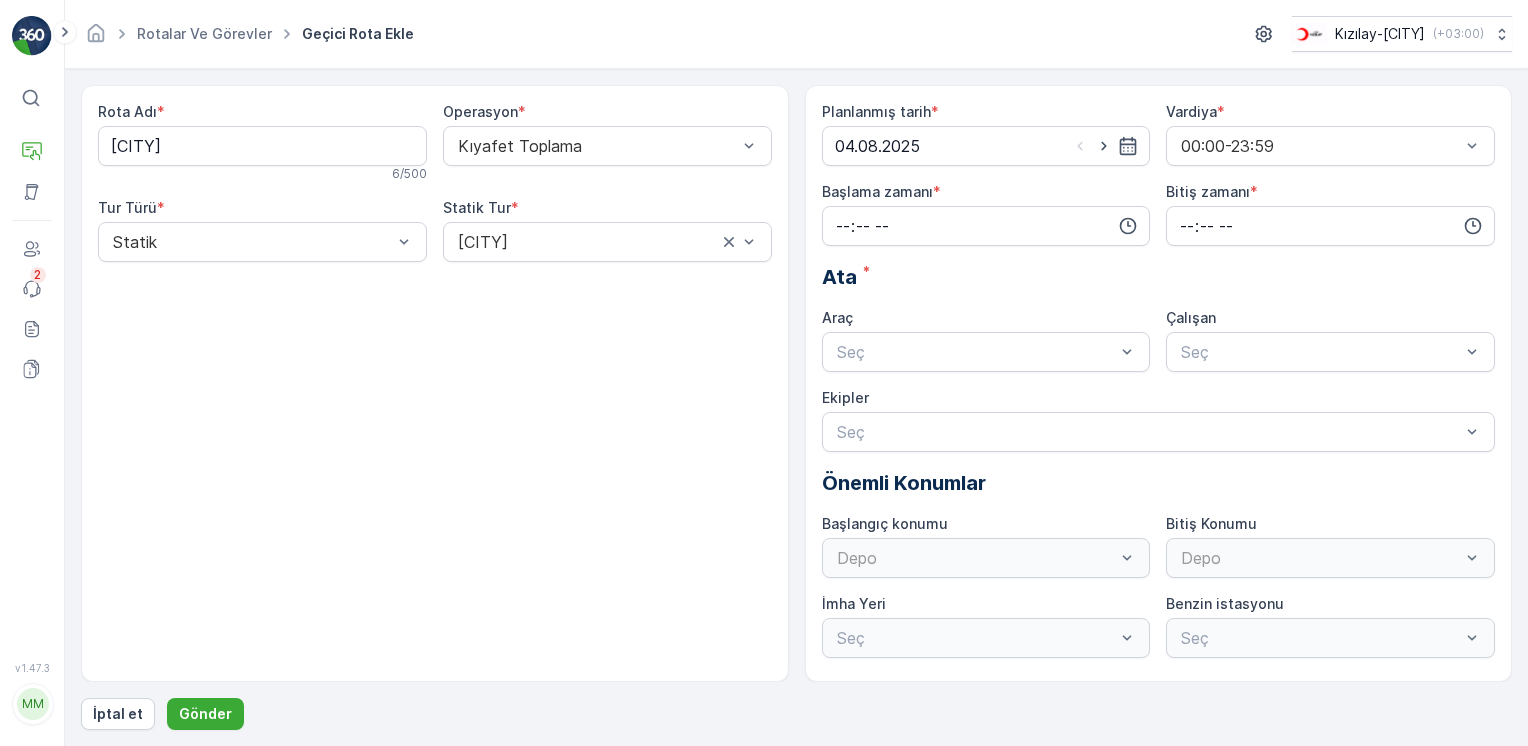 click on "Başlama zamanı *" at bounding box center [986, 214] 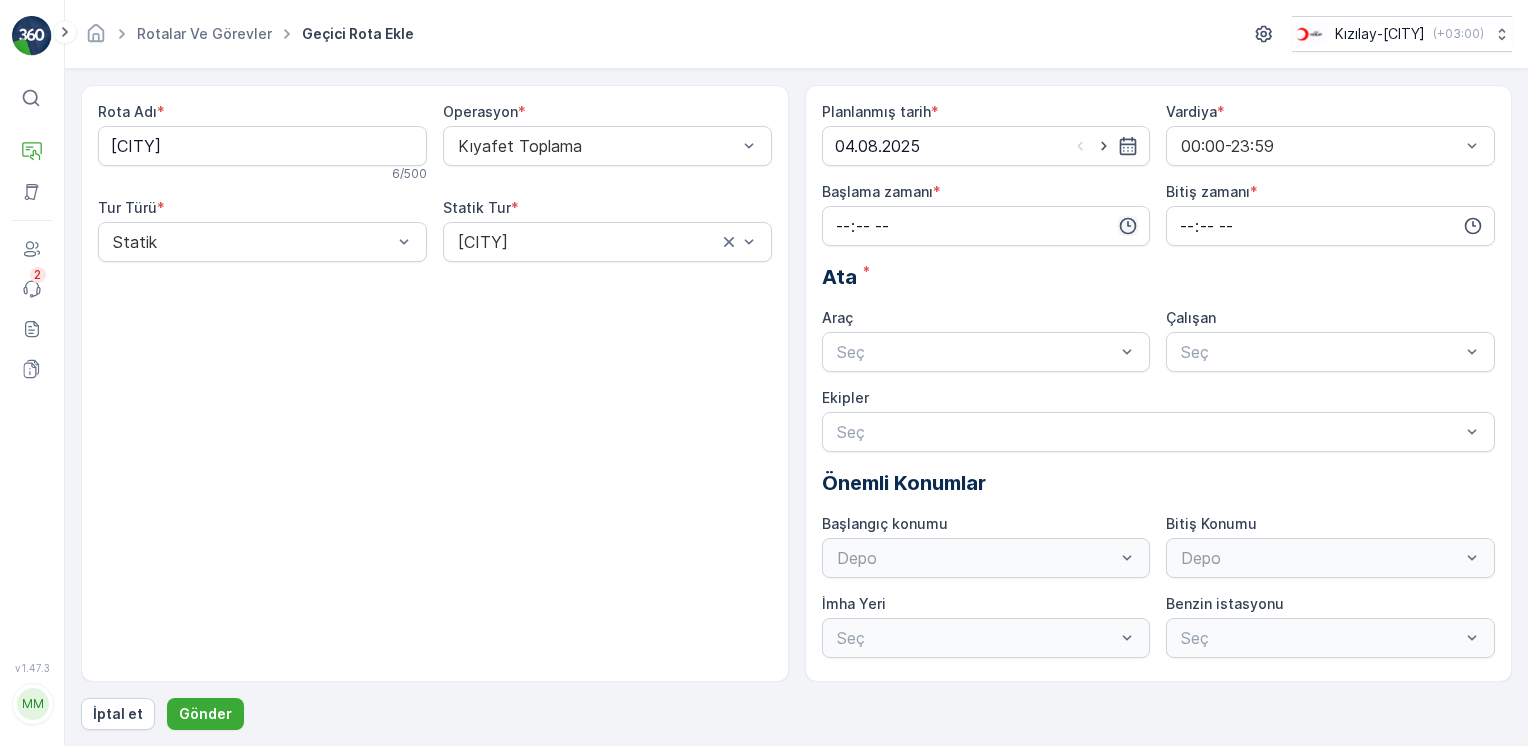 click 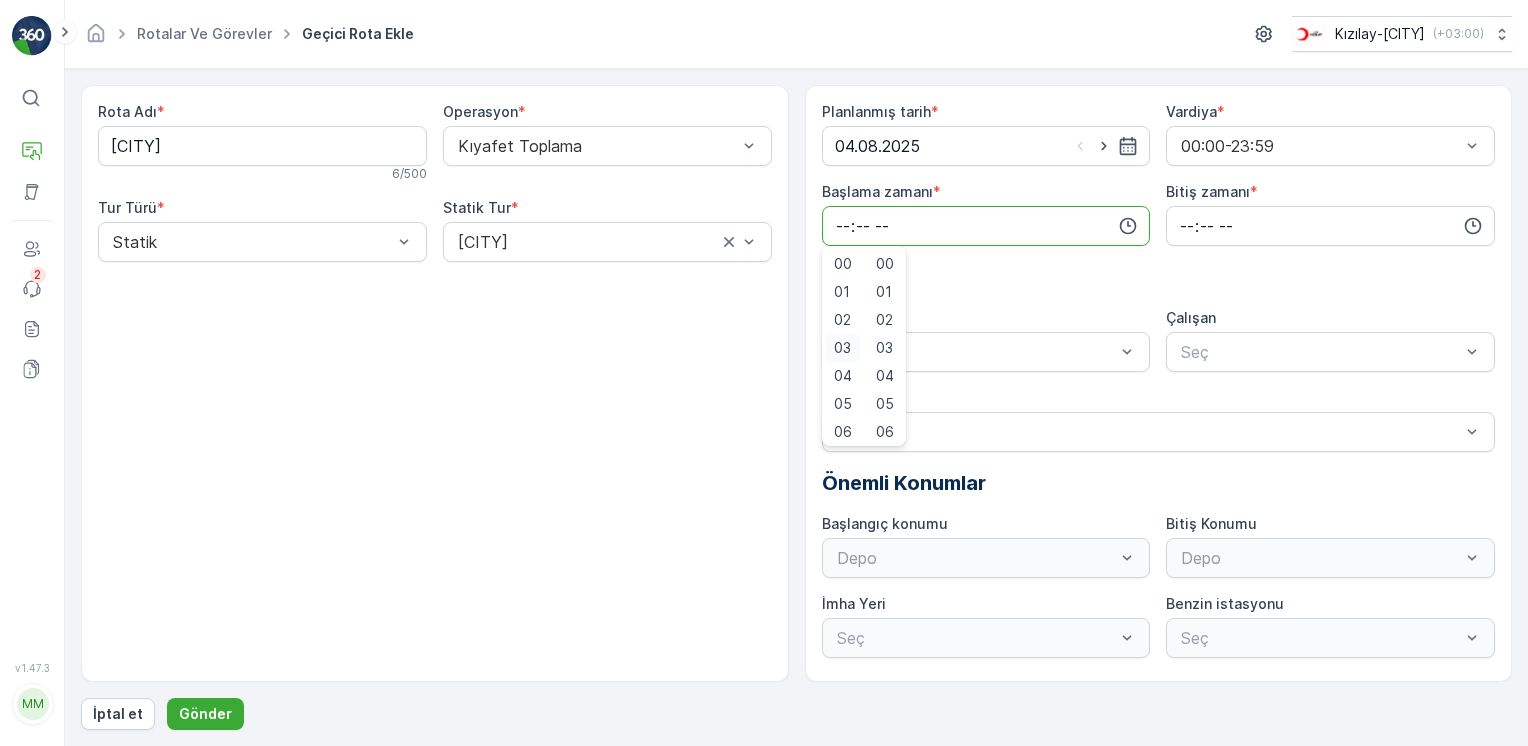 scroll, scrollTop: 100, scrollLeft: 0, axis: vertical 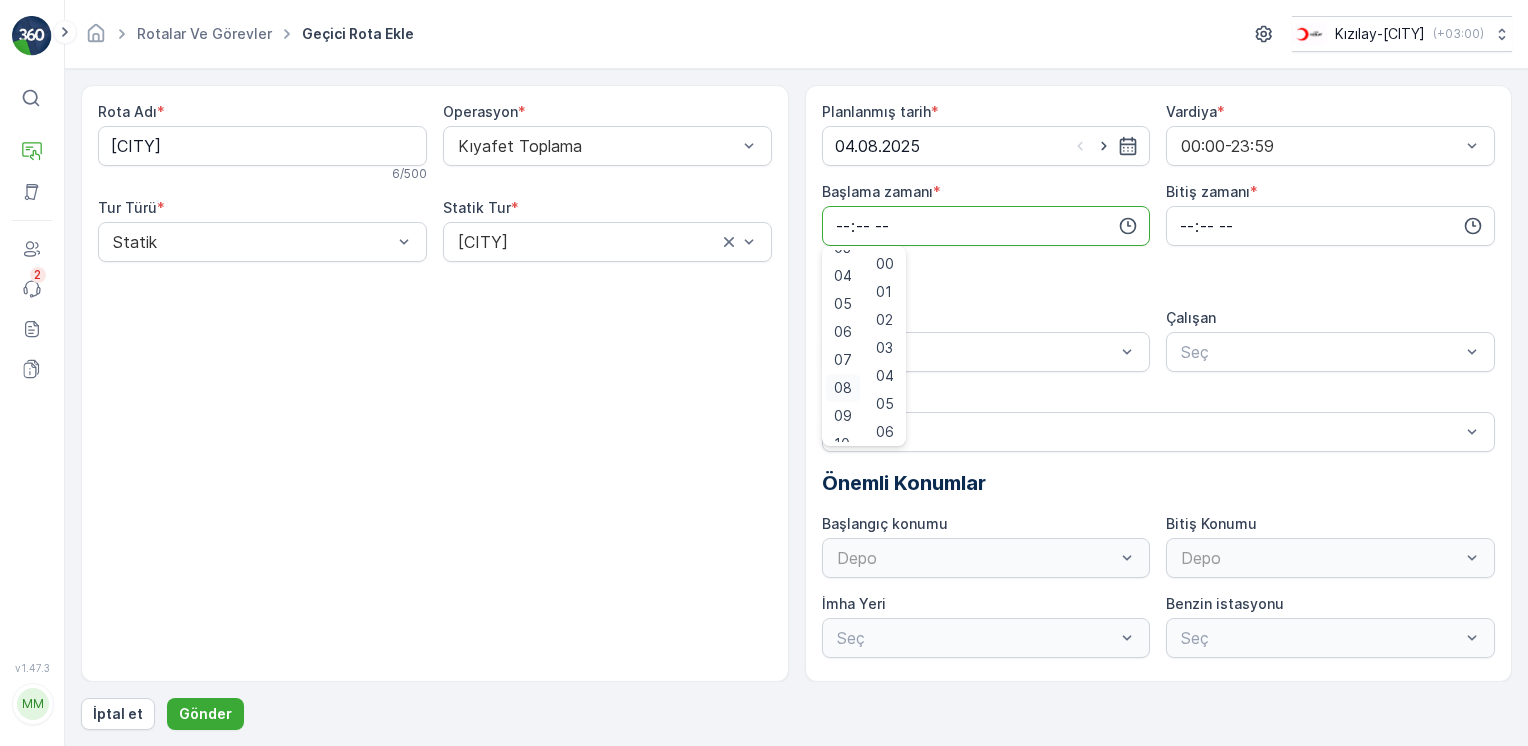 click on "08" at bounding box center [843, 388] 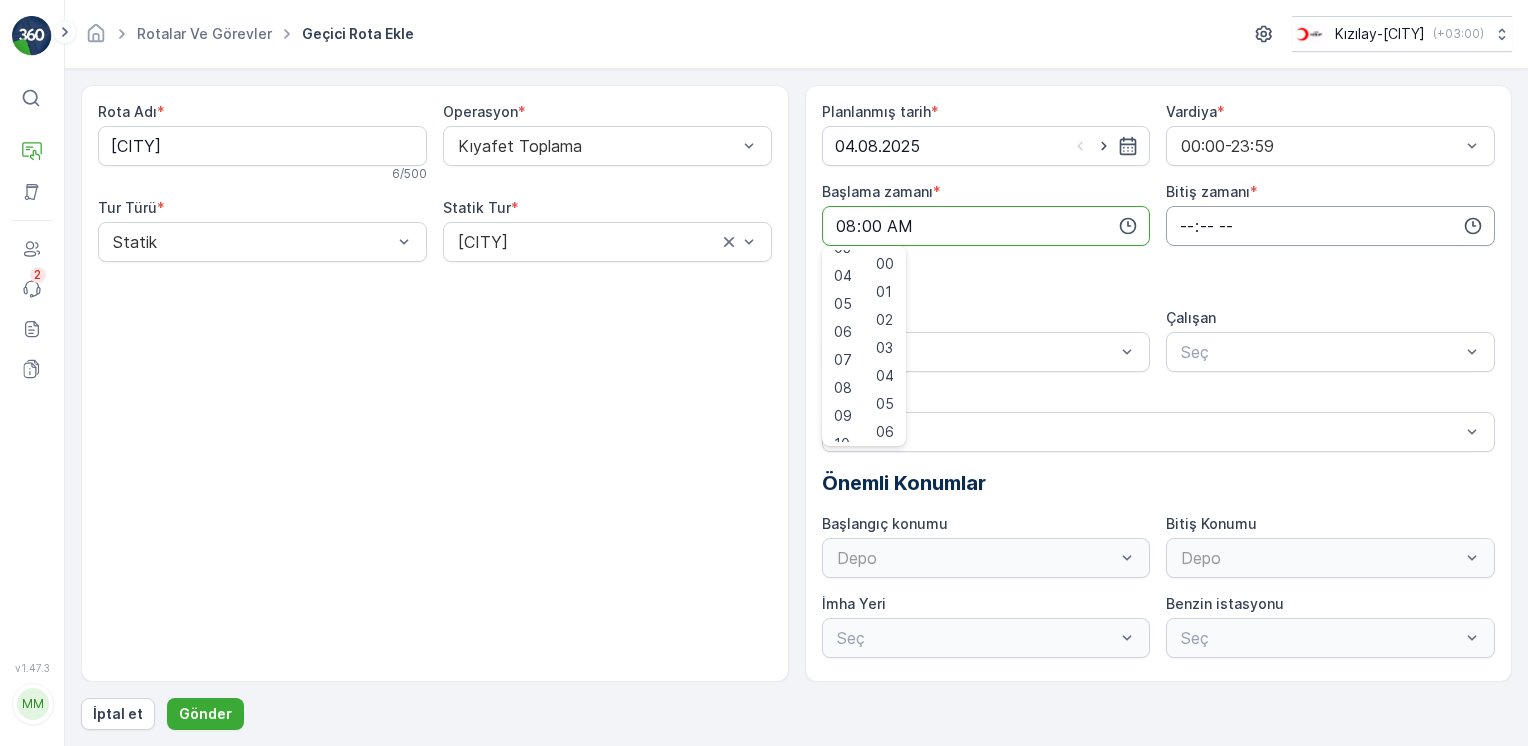 click at bounding box center [1330, 226] 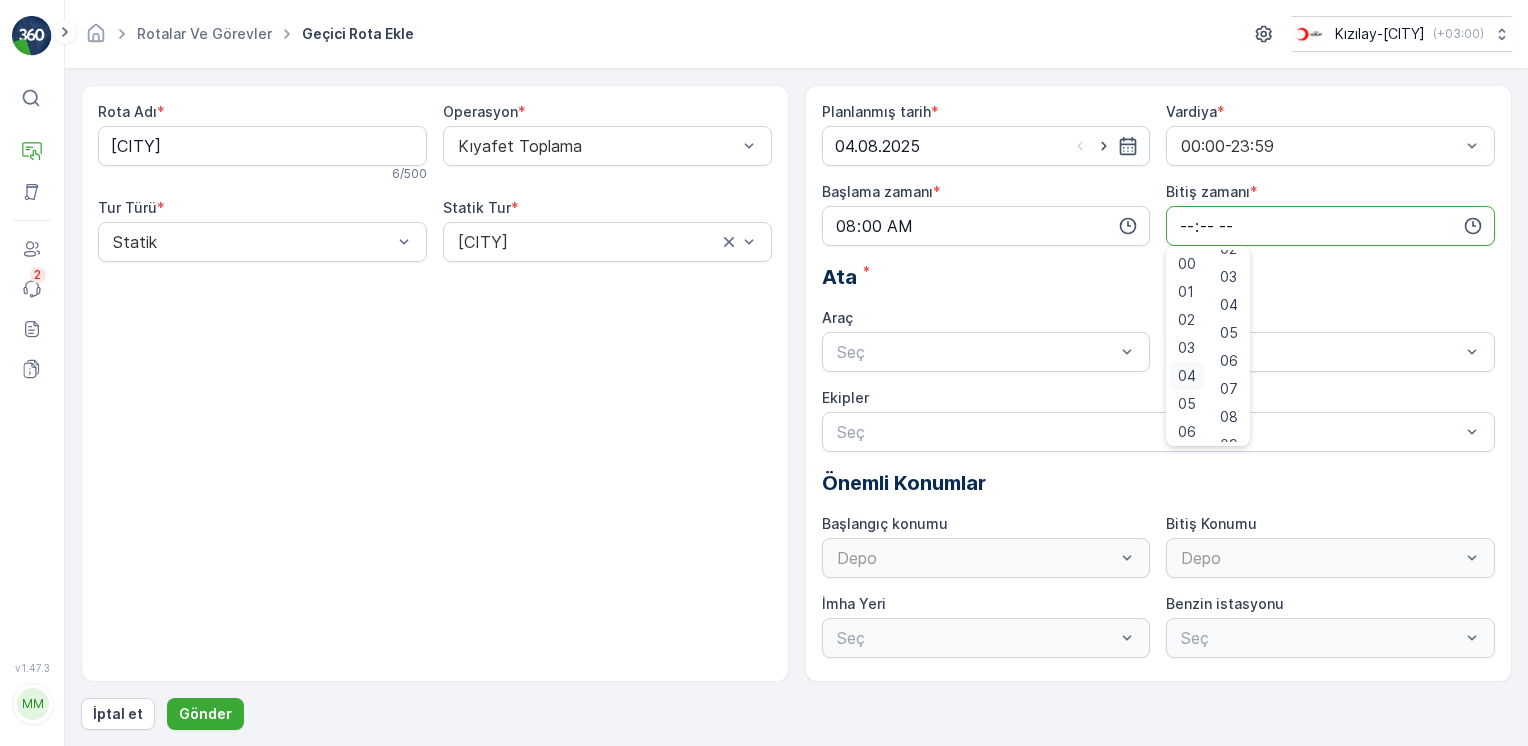 scroll, scrollTop: 100, scrollLeft: 0, axis: vertical 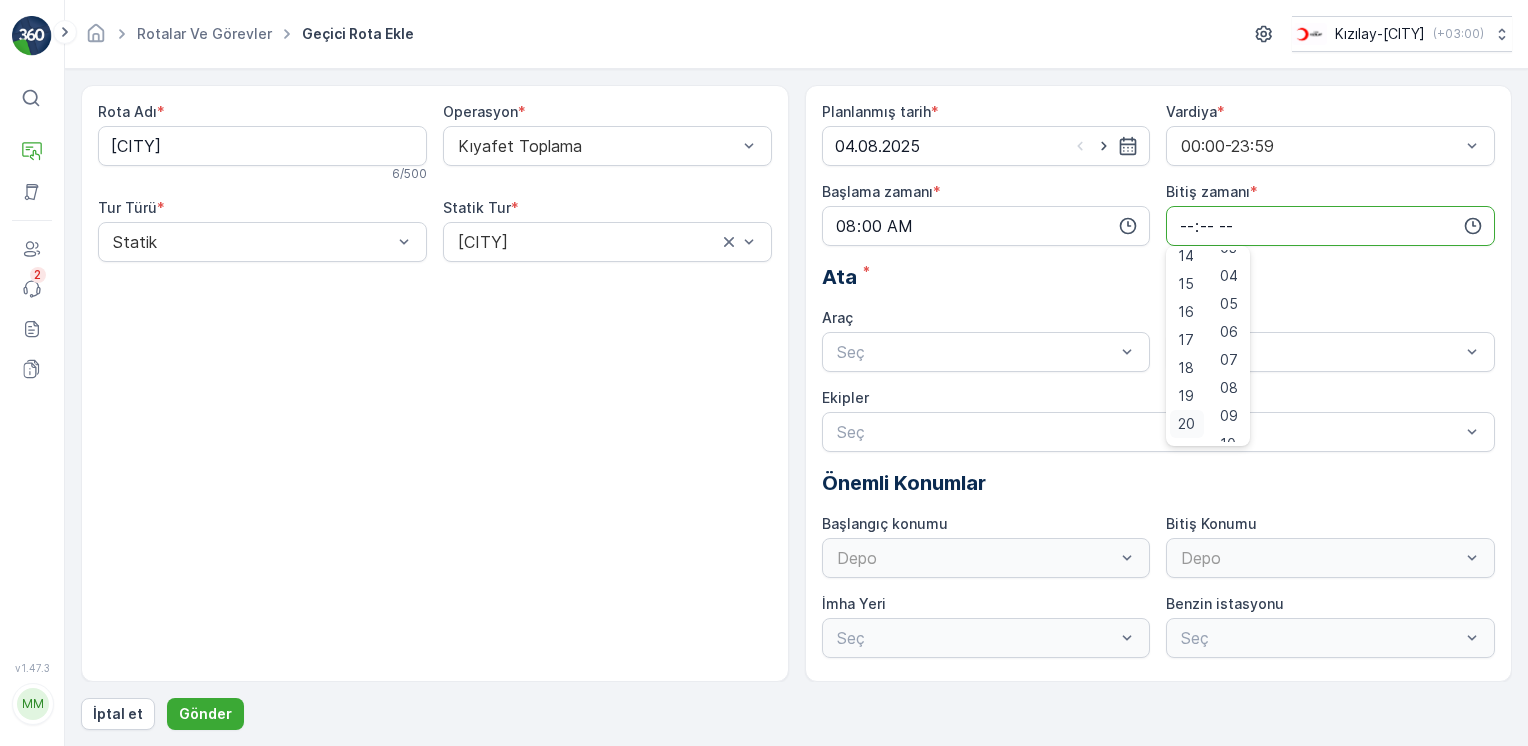 click on "20" at bounding box center (1187, 424) 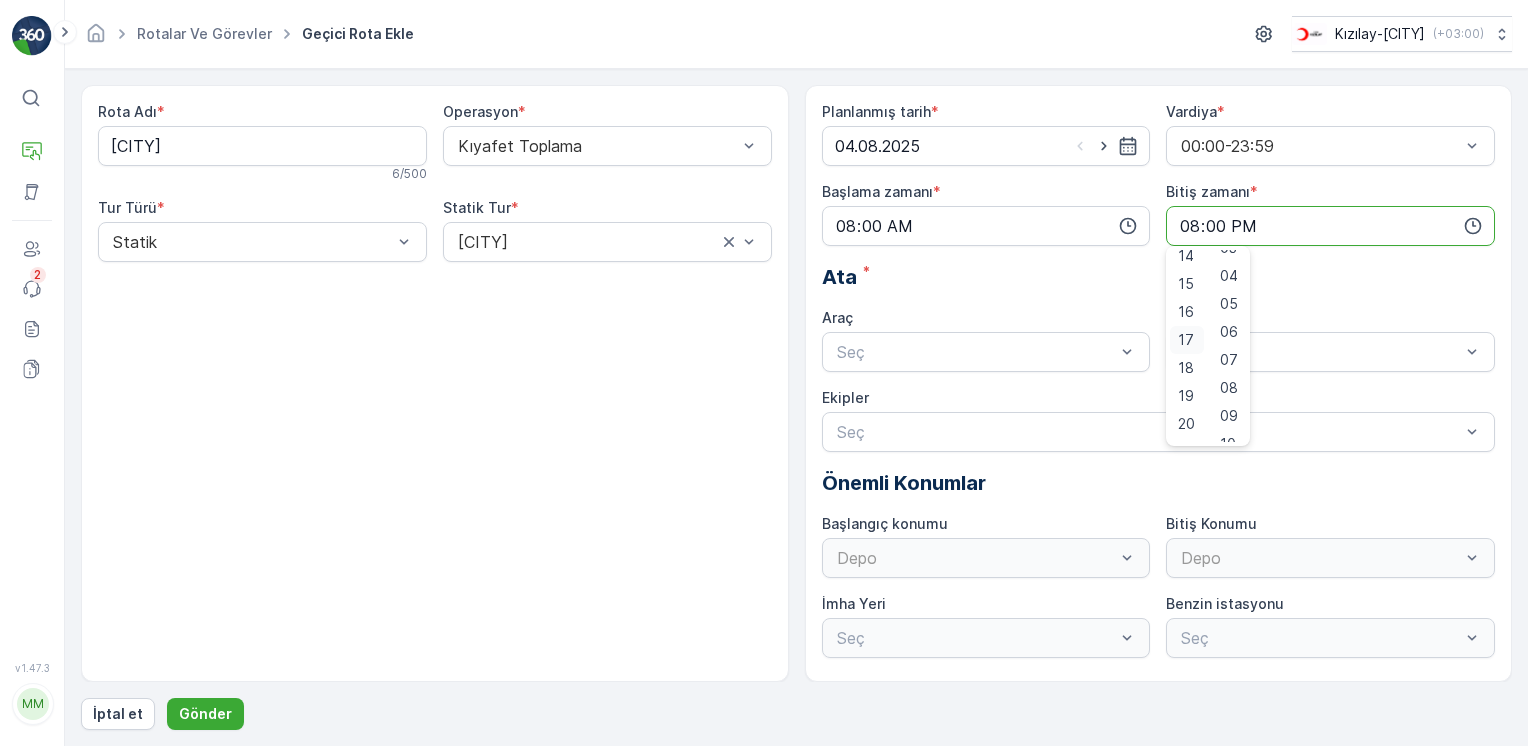 click on "17" at bounding box center (1186, 340) 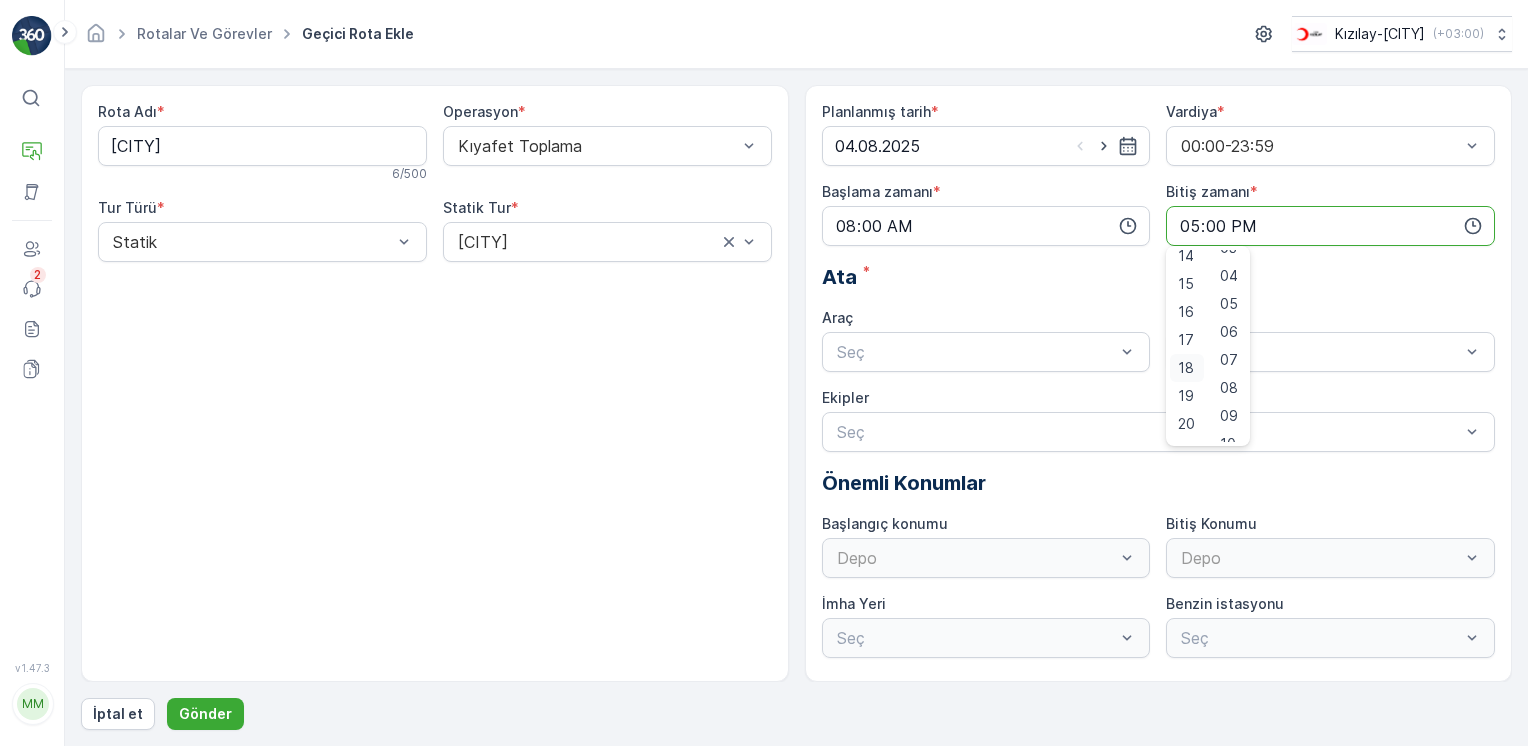 click on "18" at bounding box center (1186, 368) 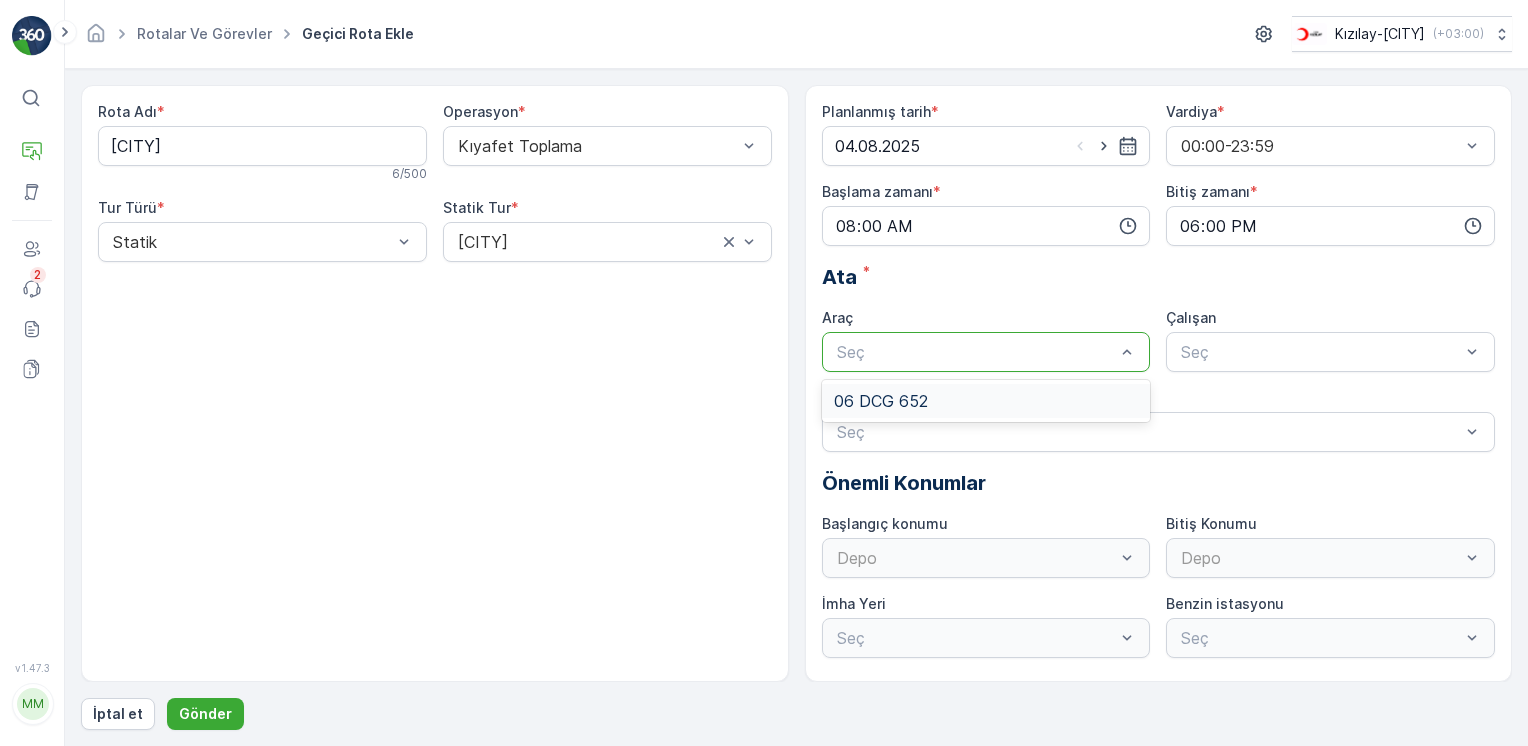 click at bounding box center (976, 352) 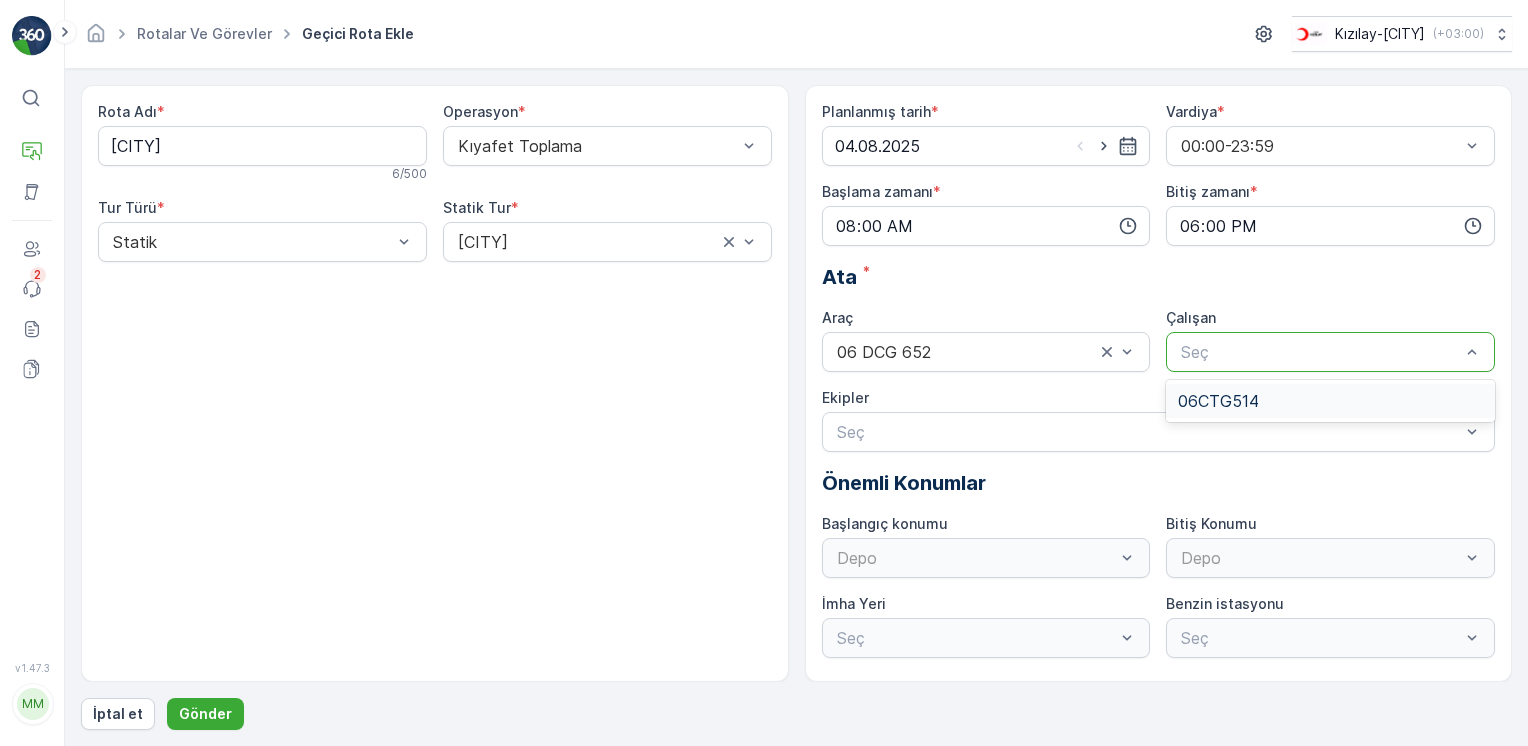 click on "06CTG514" at bounding box center (1330, 401) 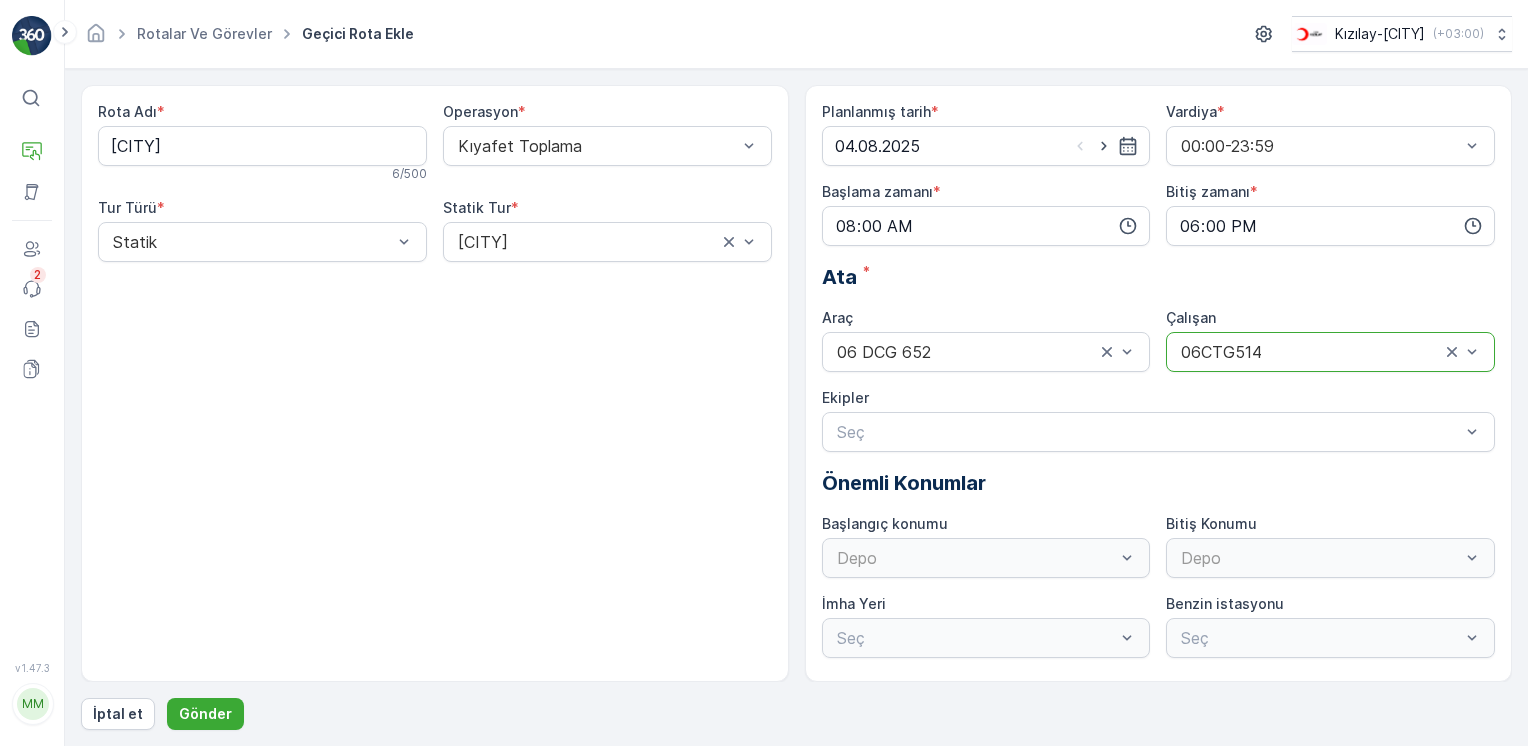 click on "Ekipler" at bounding box center [1159, 398] 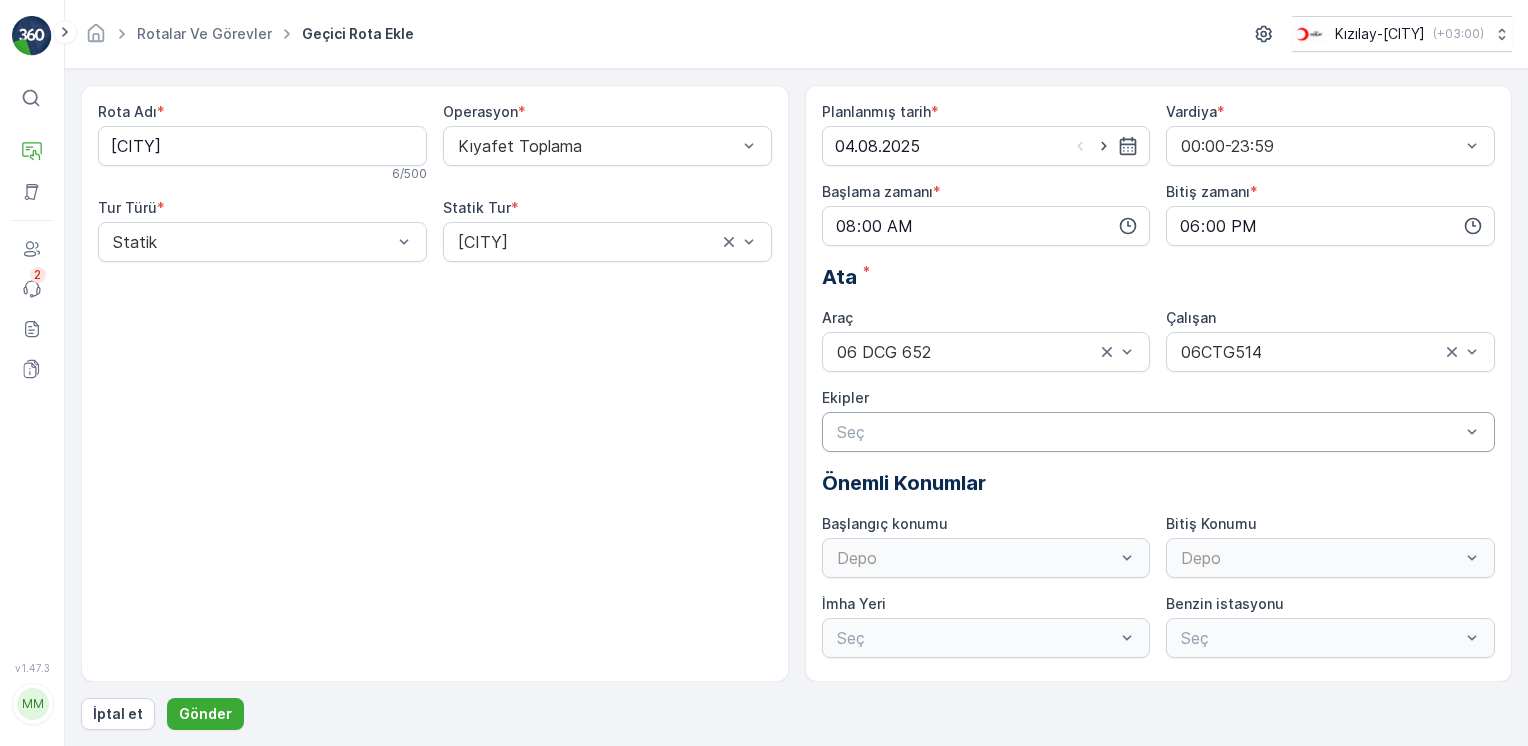 drag, startPoint x: 1176, startPoint y: 426, endPoint x: 1156, endPoint y: 418, distance: 21.540659 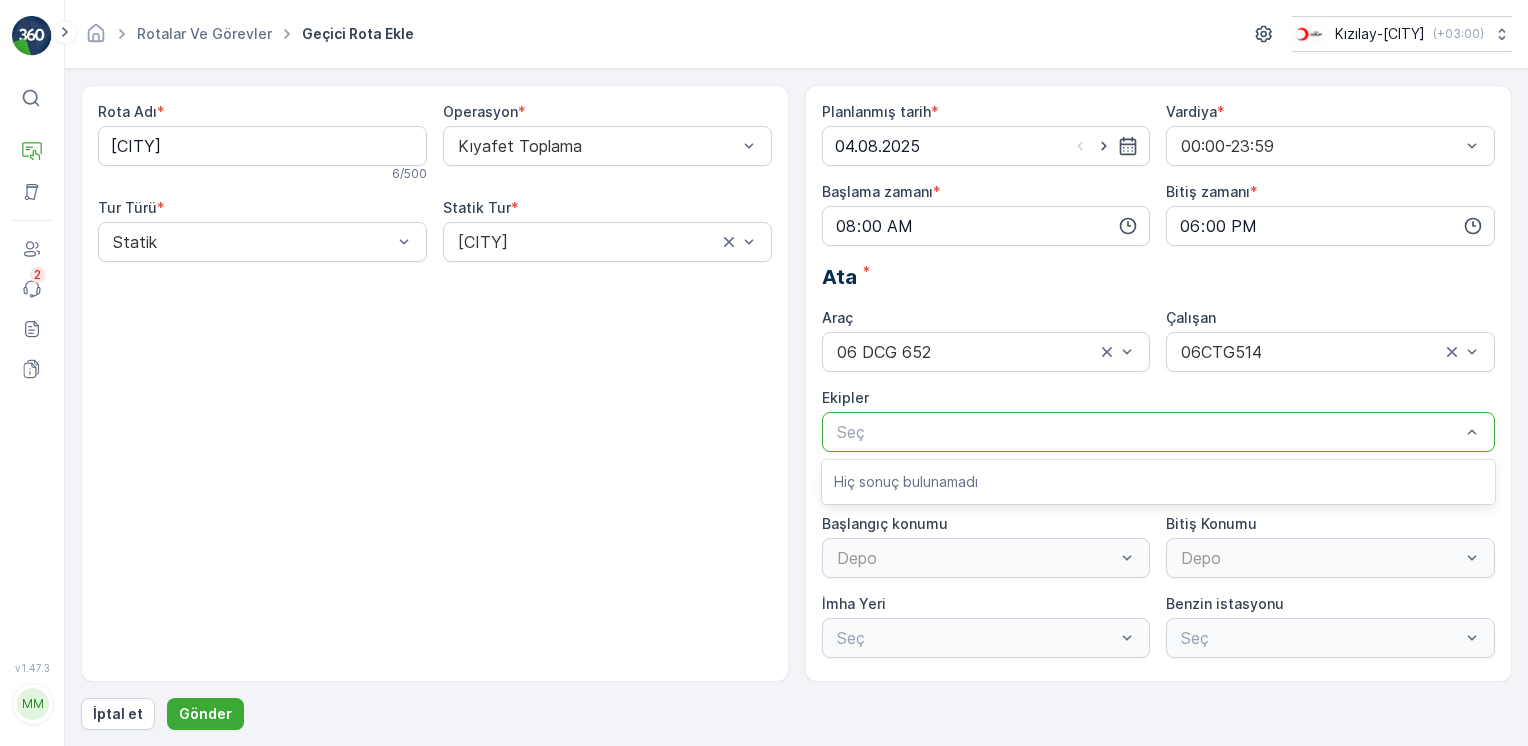 drag, startPoint x: 513, startPoint y: 496, endPoint x: 764, endPoint y: 538, distance: 254.48969 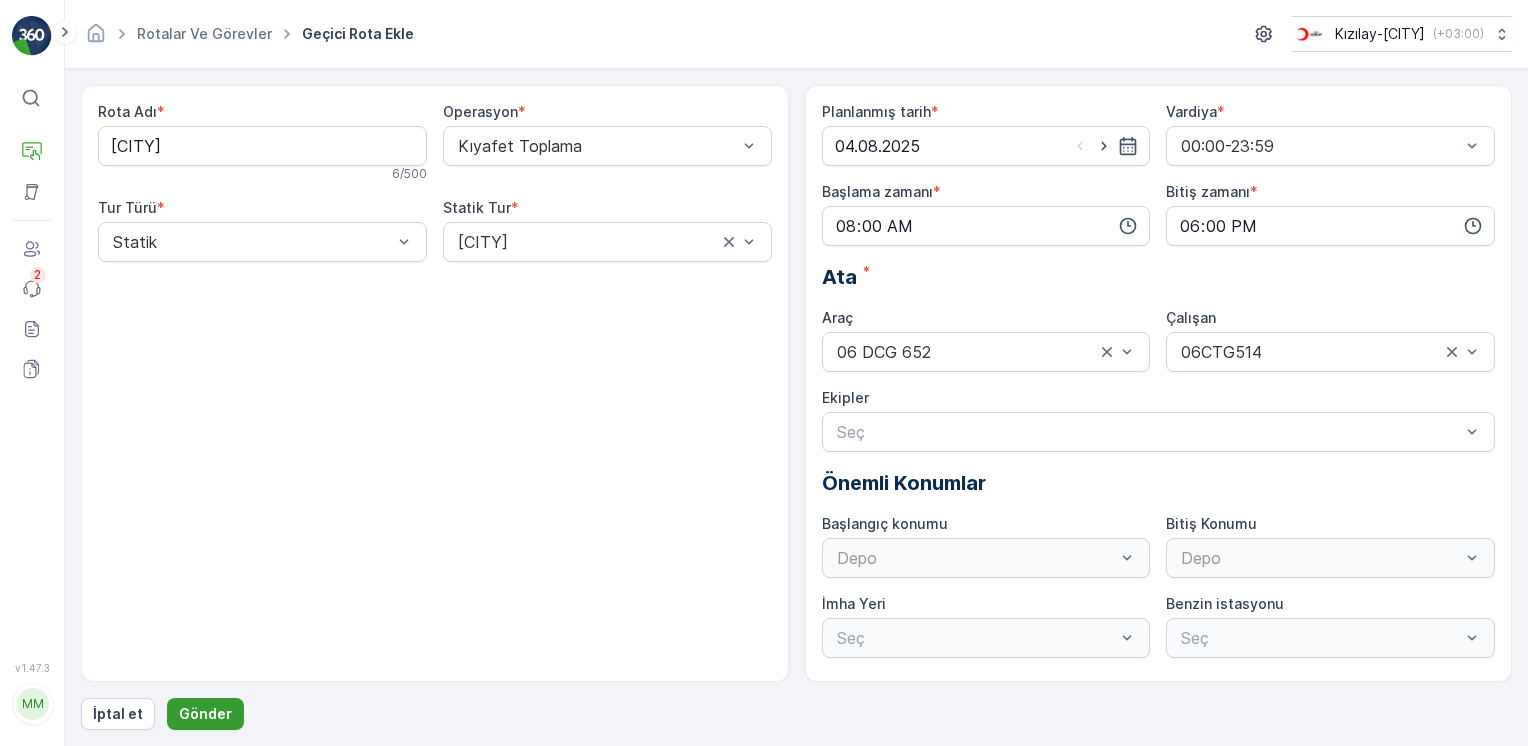 click on "Gönder" at bounding box center (205, 714) 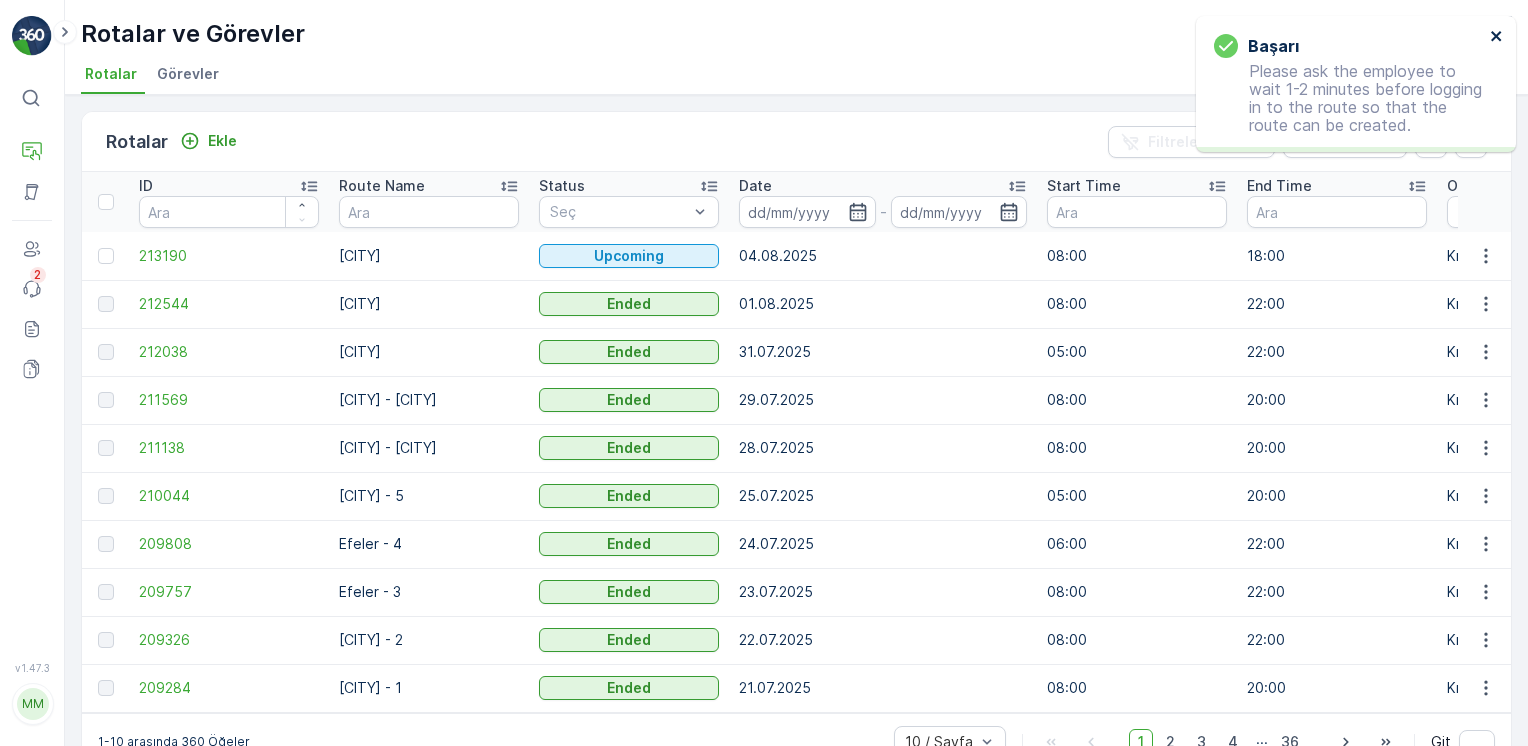 click 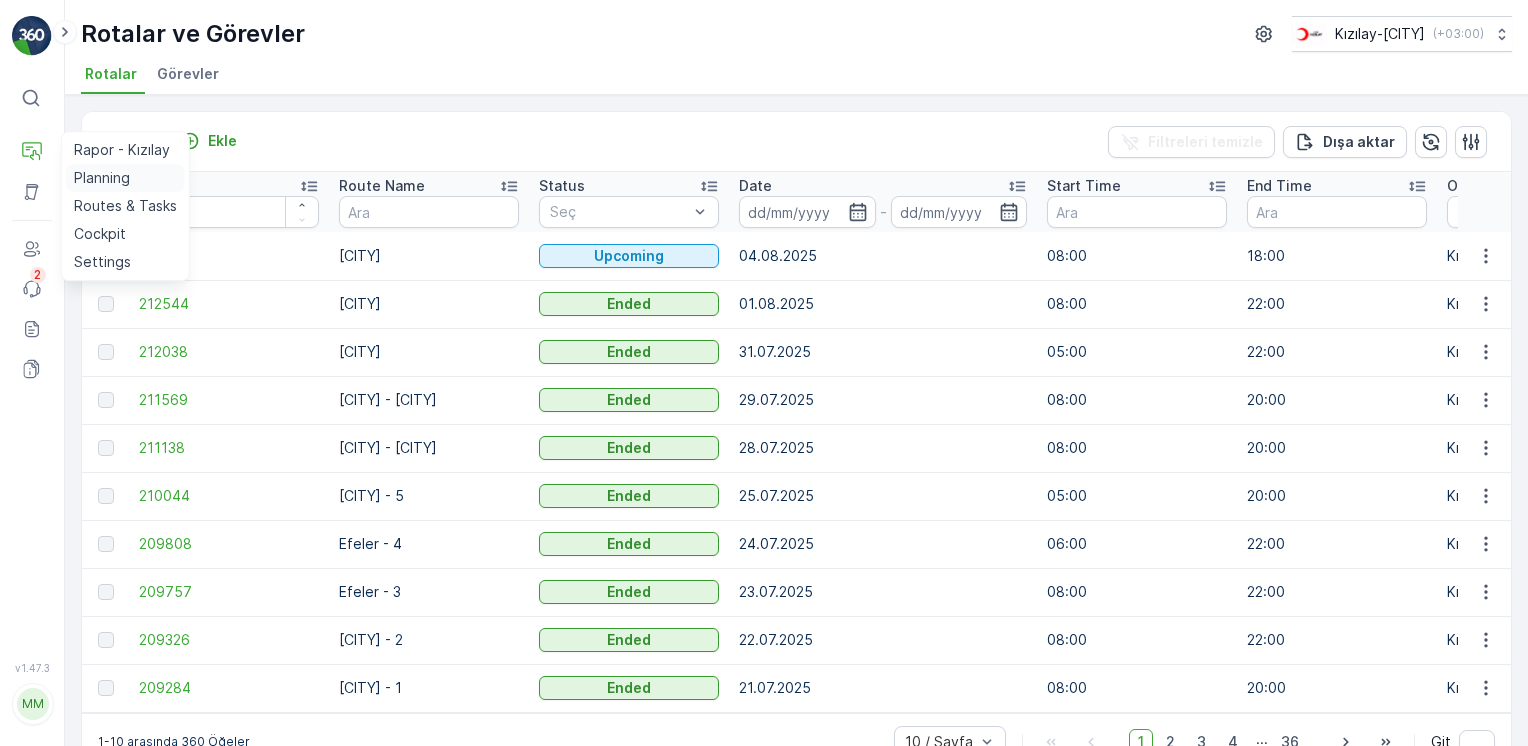 click on "Planning" at bounding box center (125, 178) 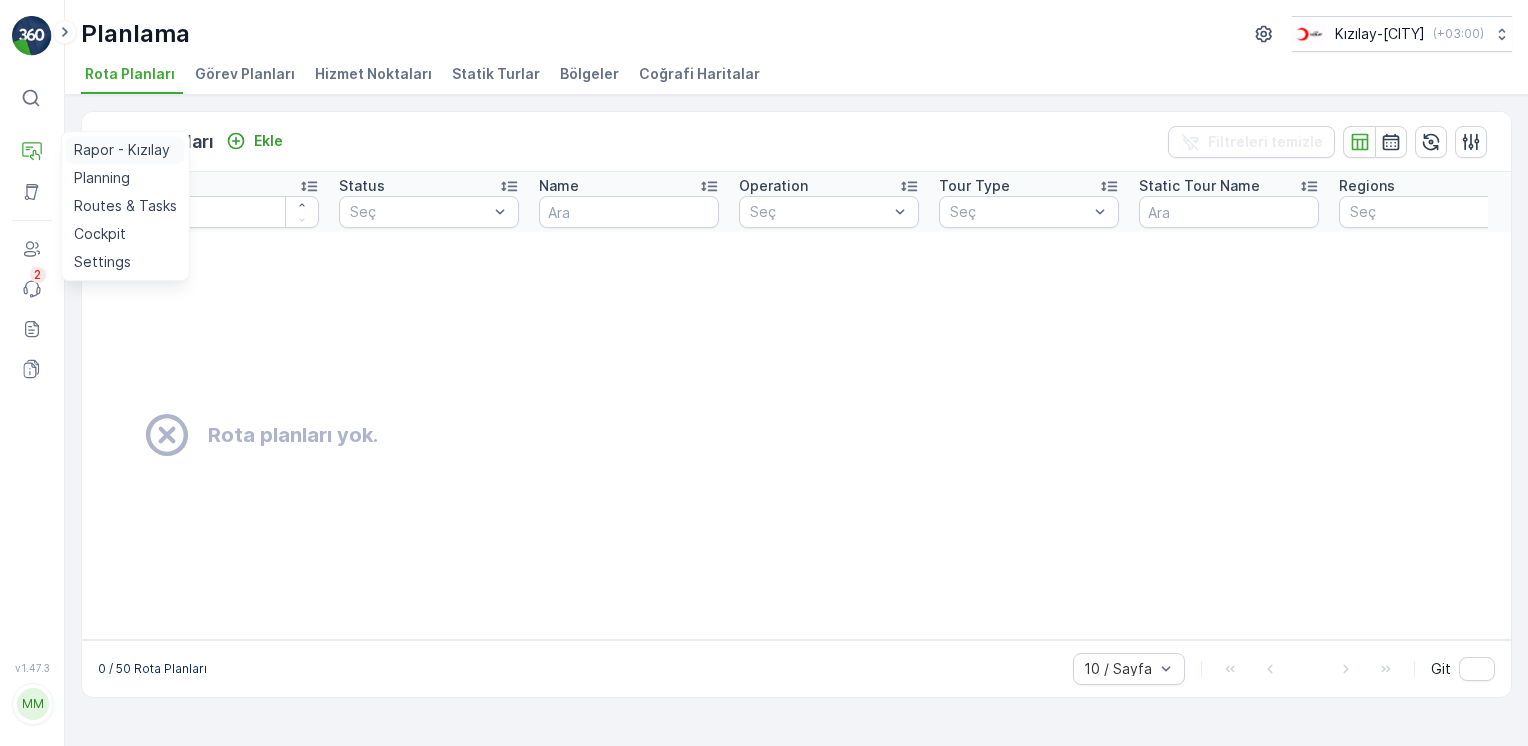click on "Rapor - Kızılay" at bounding box center [122, 150] 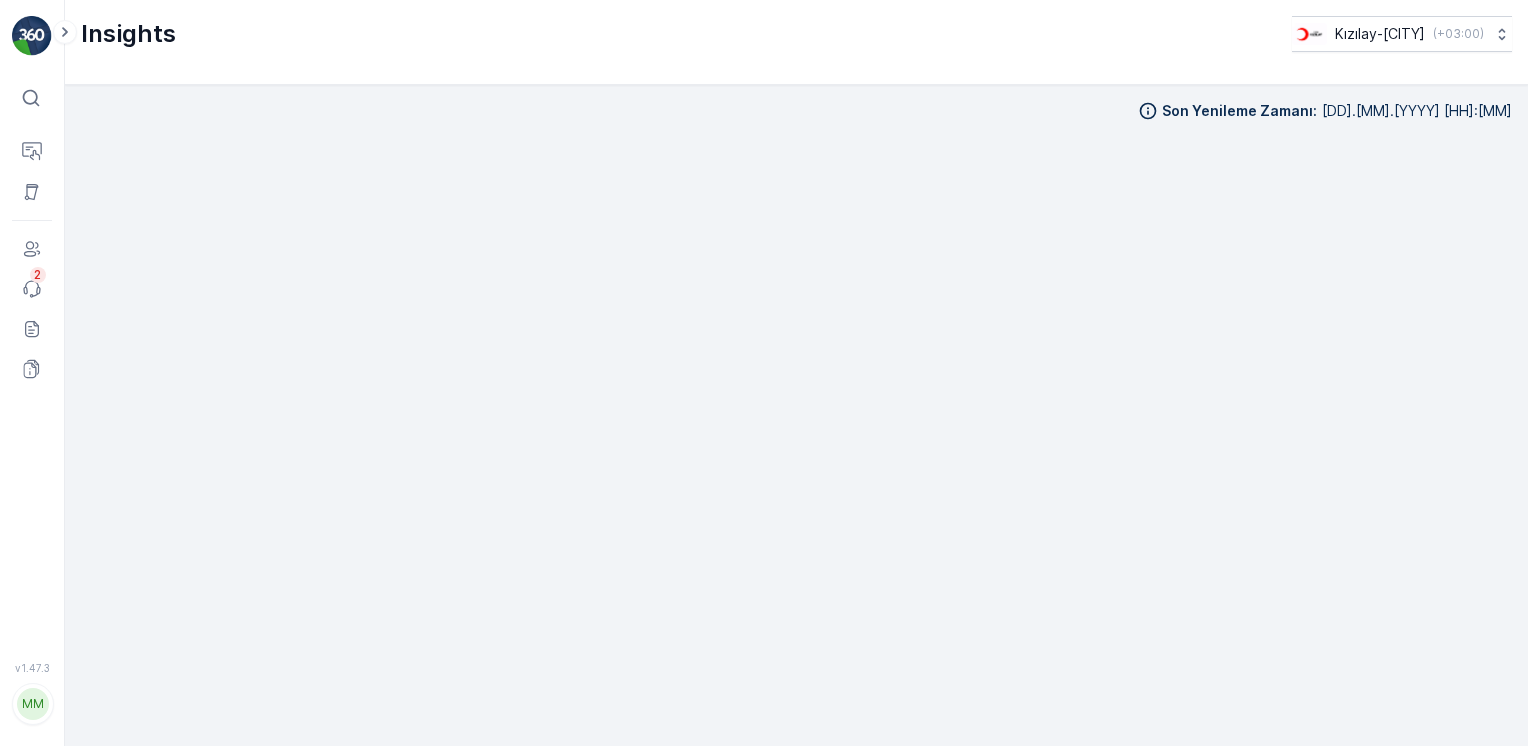 scroll, scrollTop: 18, scrollLeft: 0, axis: vertical 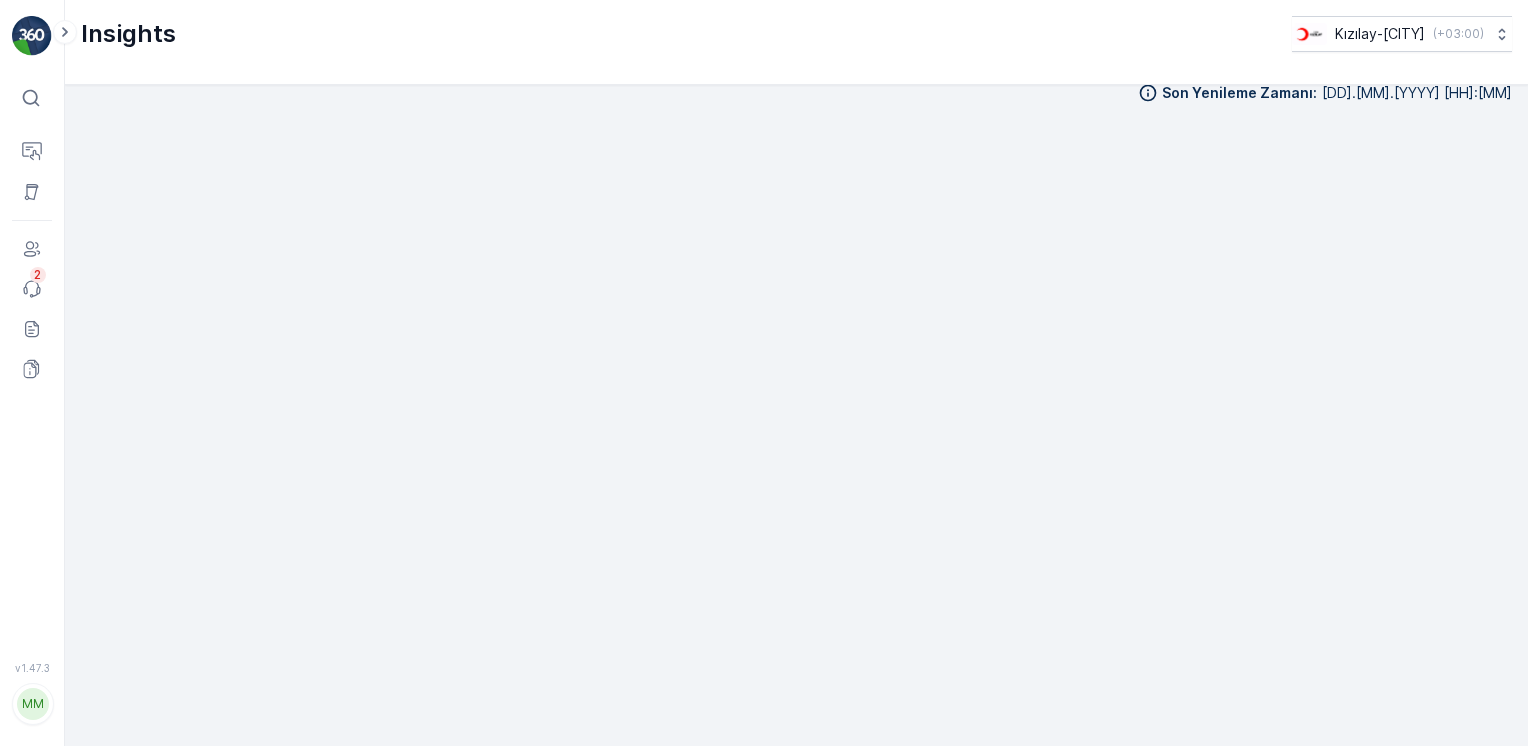 click at bounding box center [32, 36] 